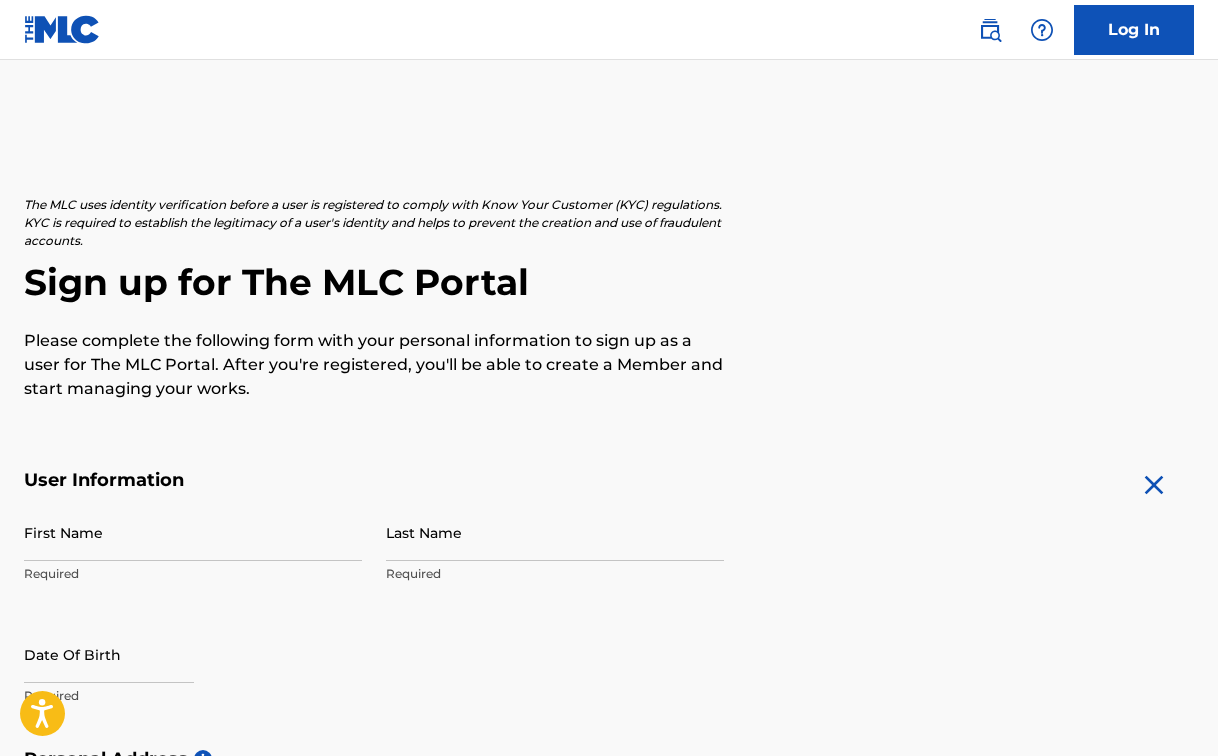 scroll, scrollTop: 0, scrollLeft: 0, axis: both 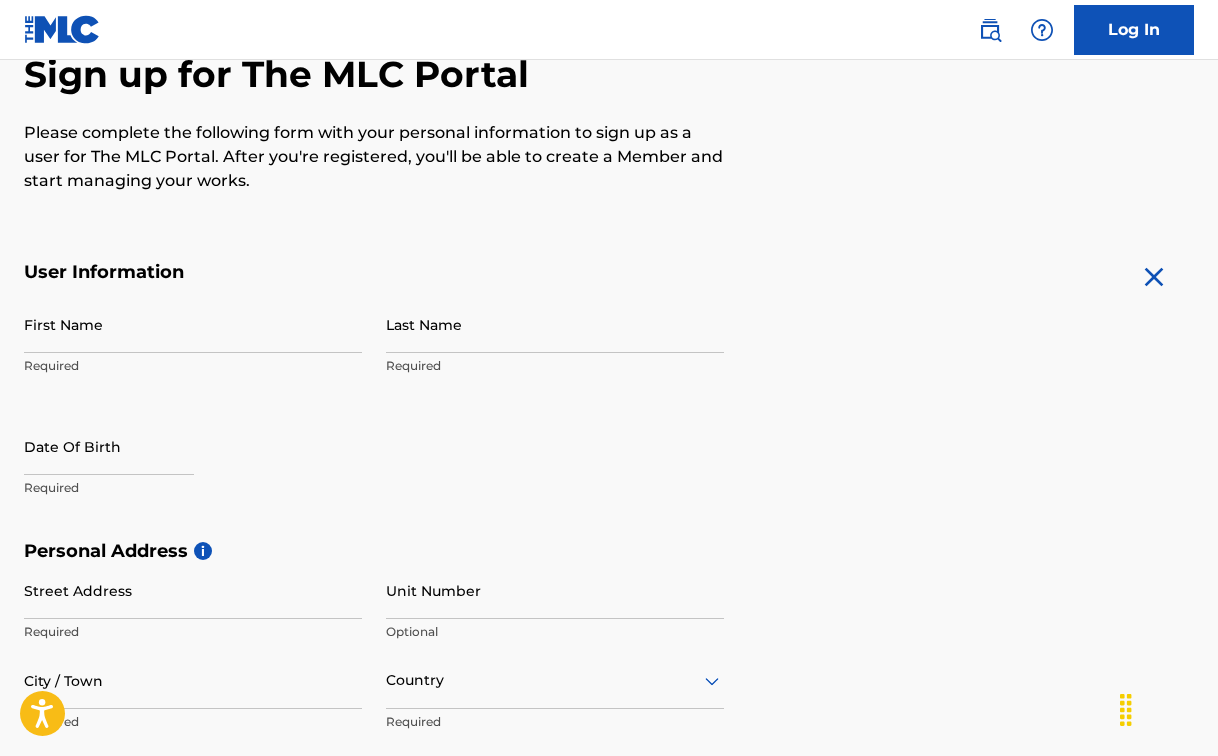 click on "First Name" at bounding box center (193, 324) 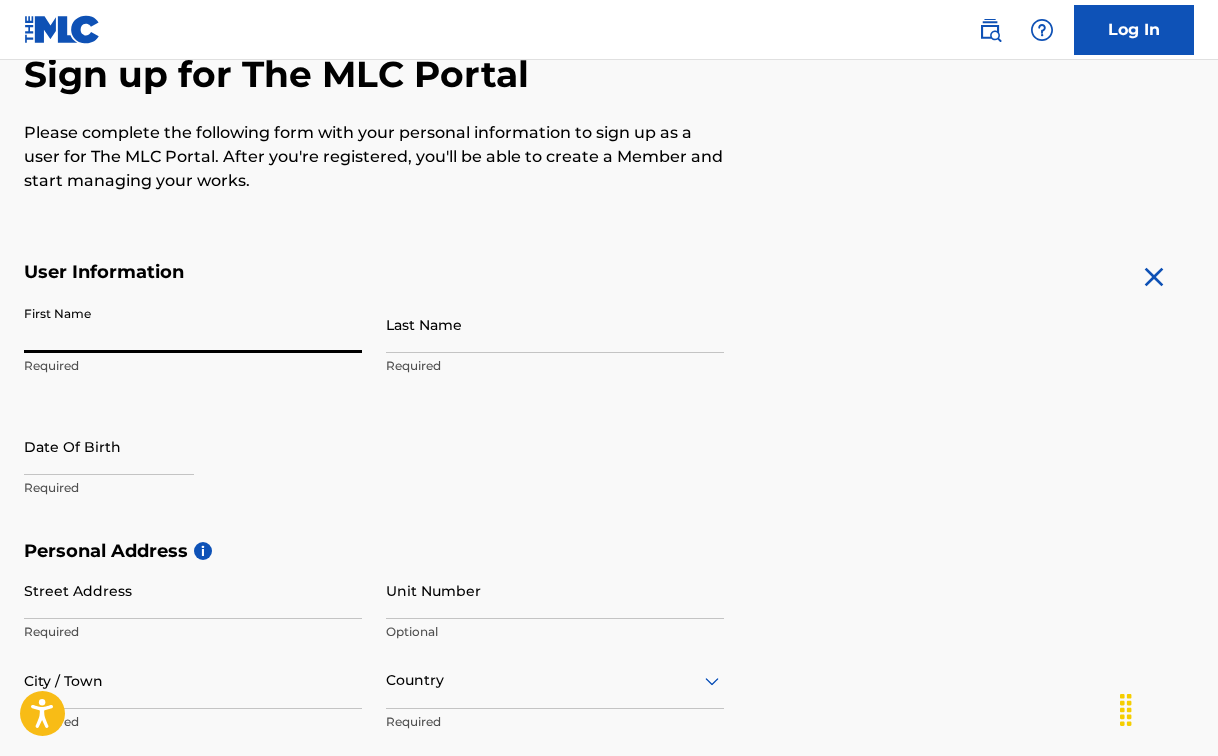 type on "Paul" 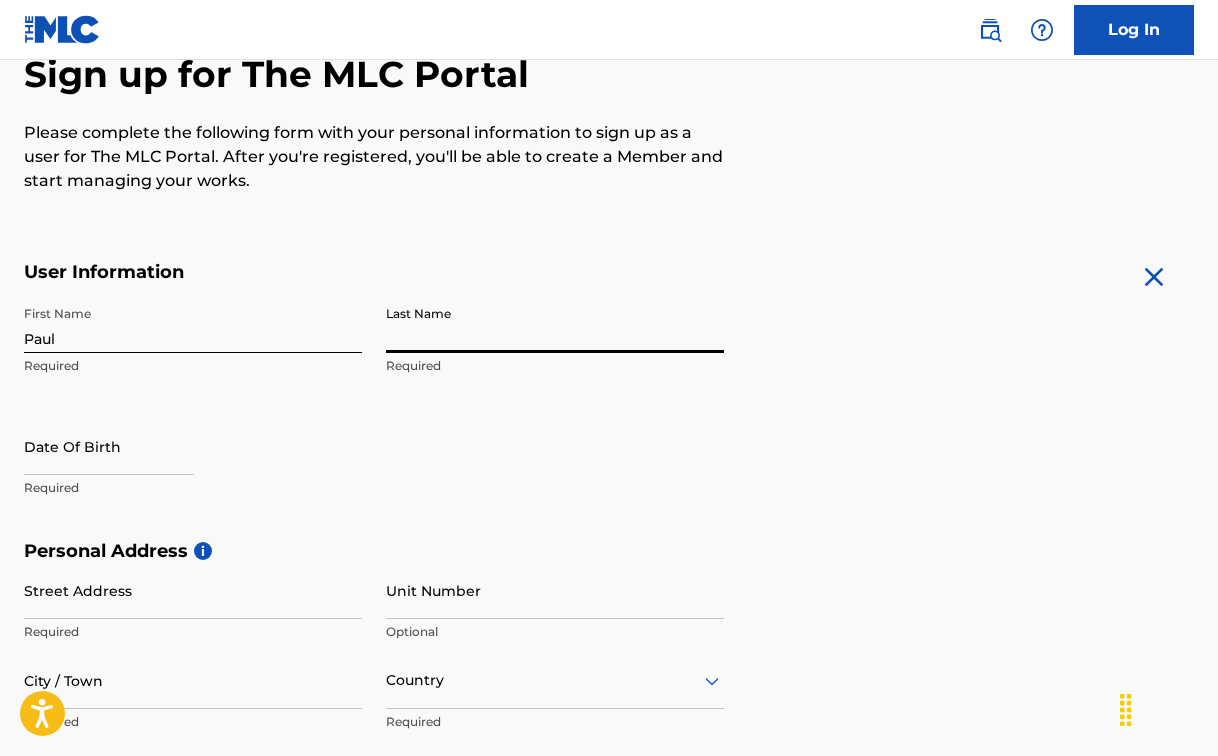 click on "Last Name" at bounding box center [555, 324] 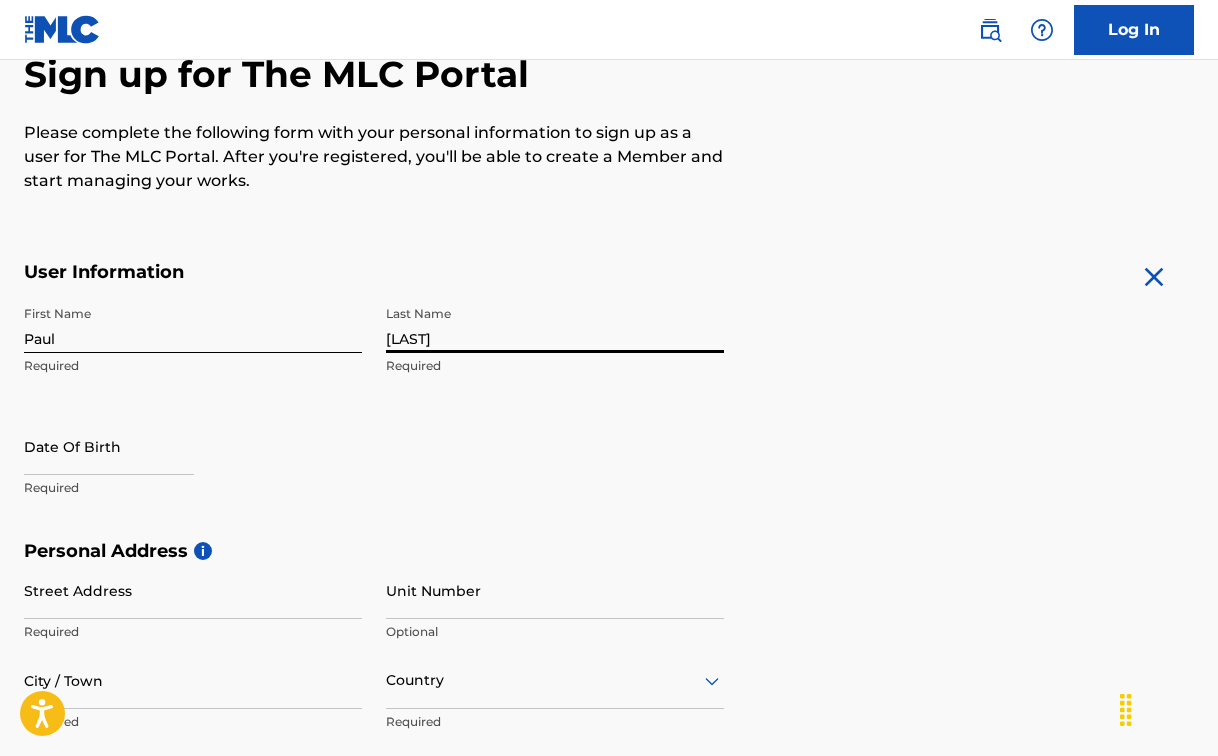 select on "7" 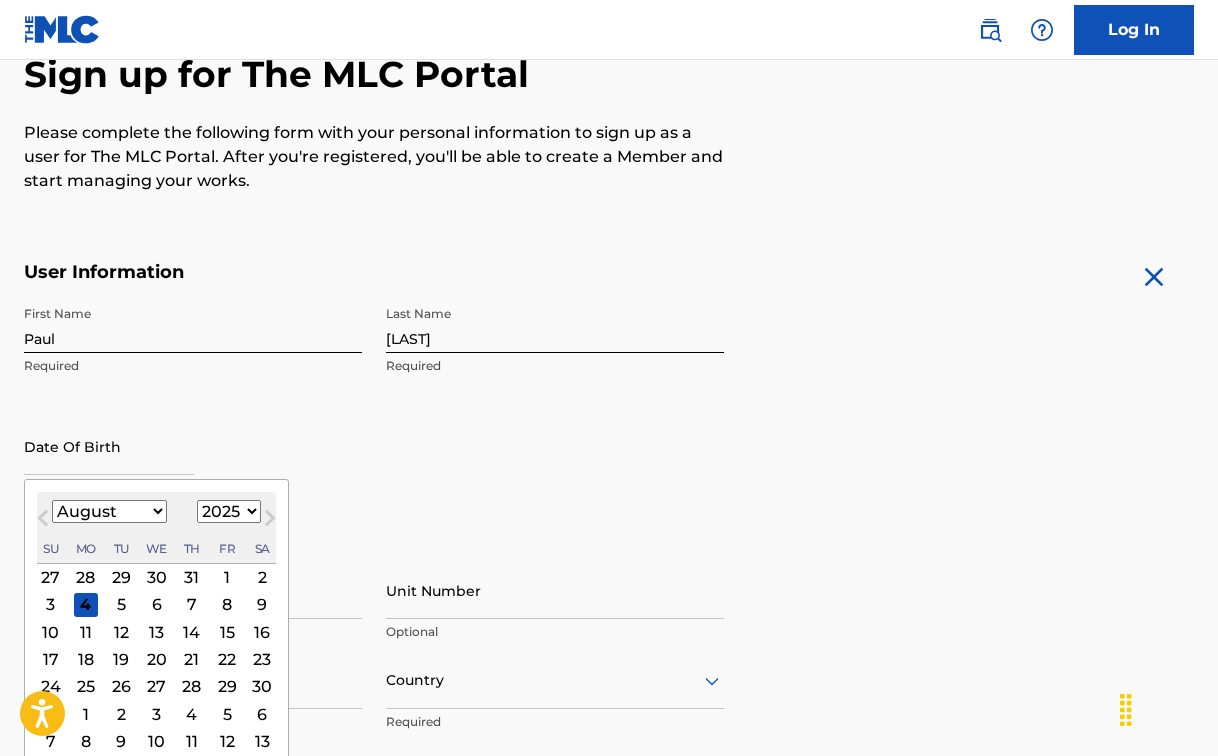 click at bounding box center [109, 446] 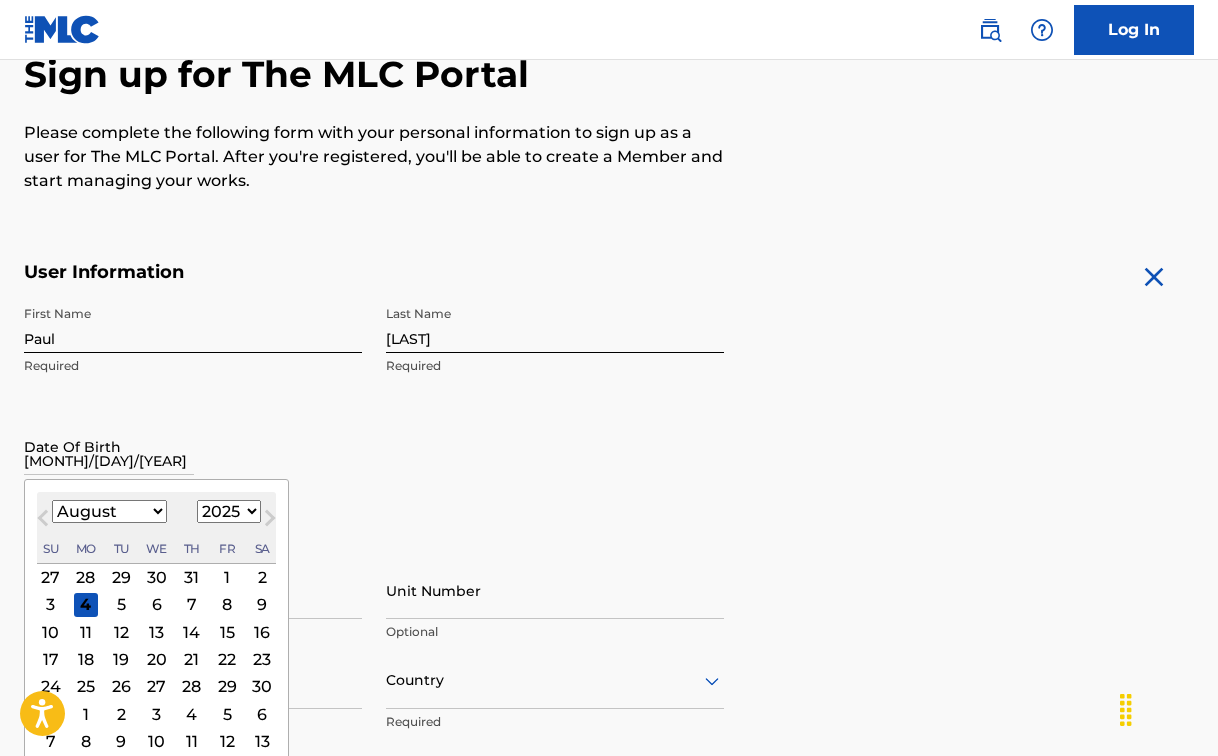 type on "[MONTH]/[DAY]/[YEAR]" 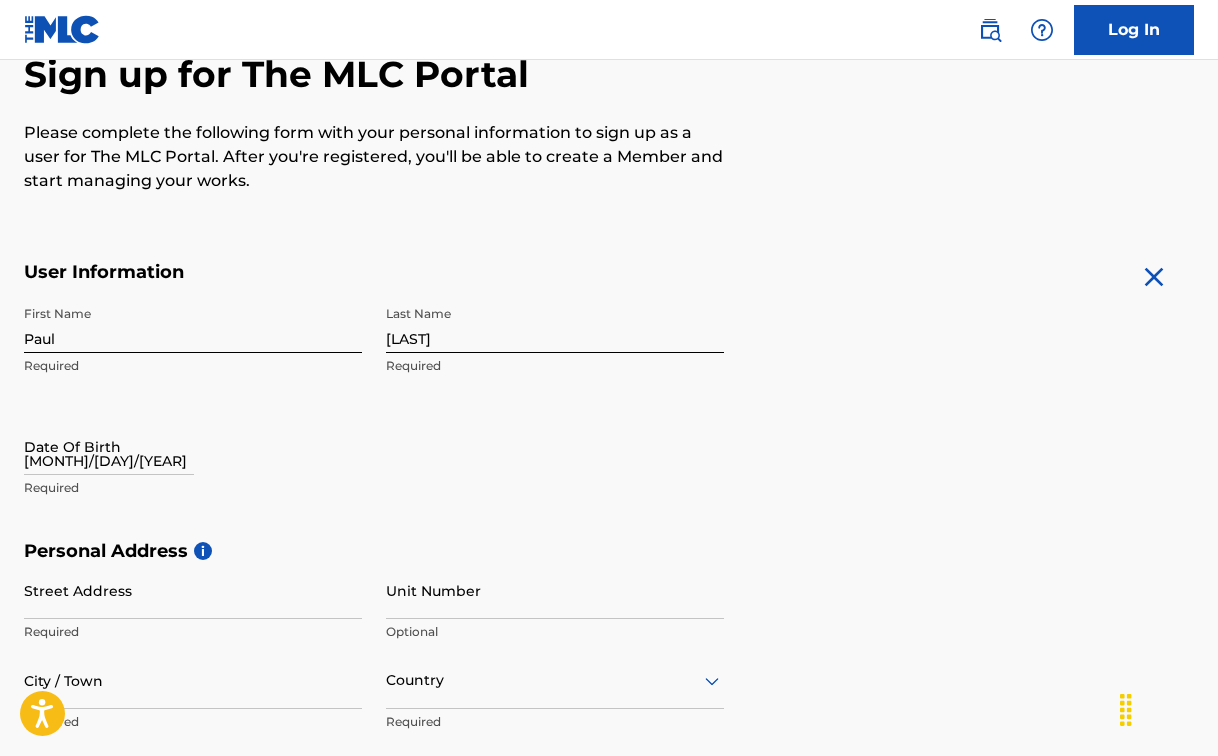 select on "7" 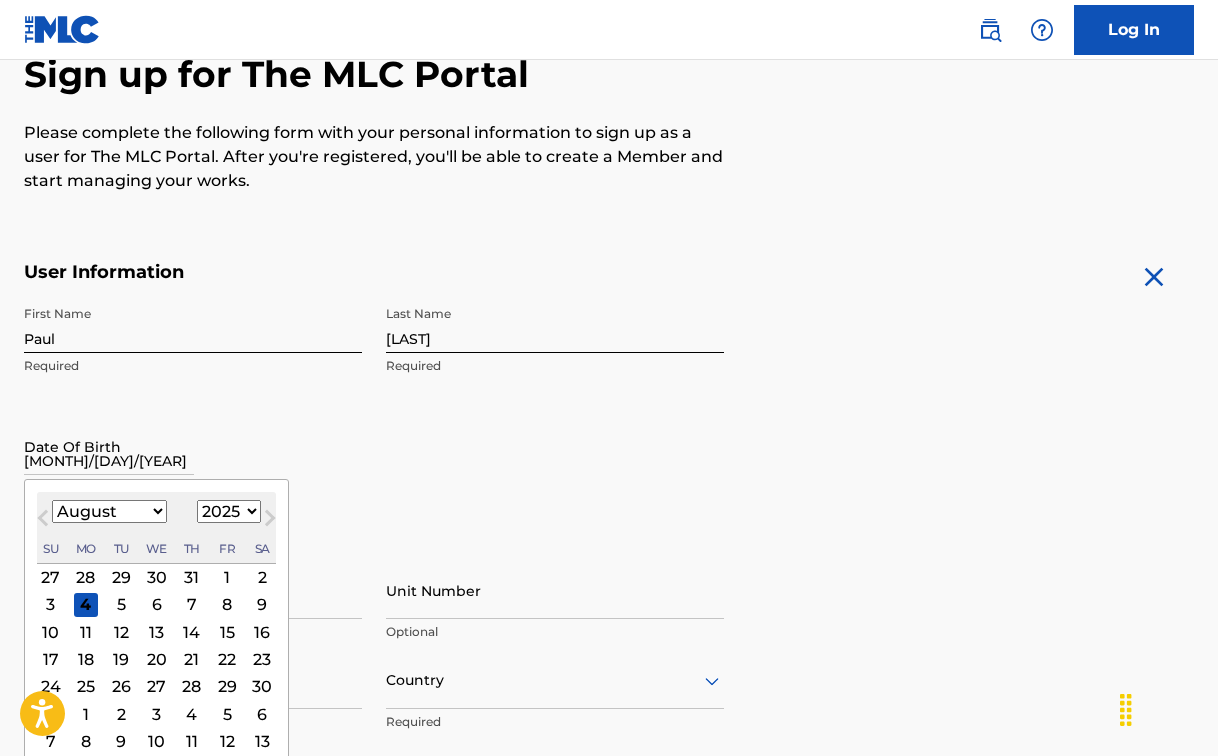 click on "[MONTH]/[DAY]/[YEAR]" at bounding box center [109, 446] 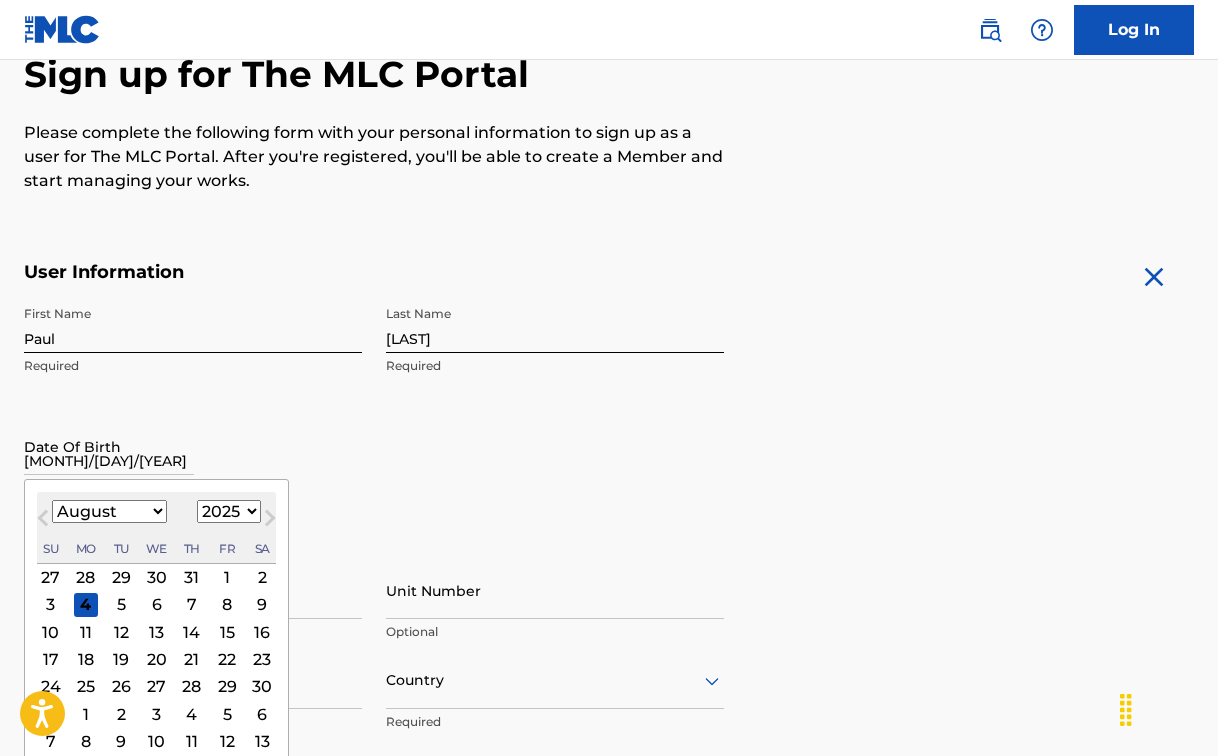 click on "January February March April May June July August September October November December" at bounding box center [109, 511] 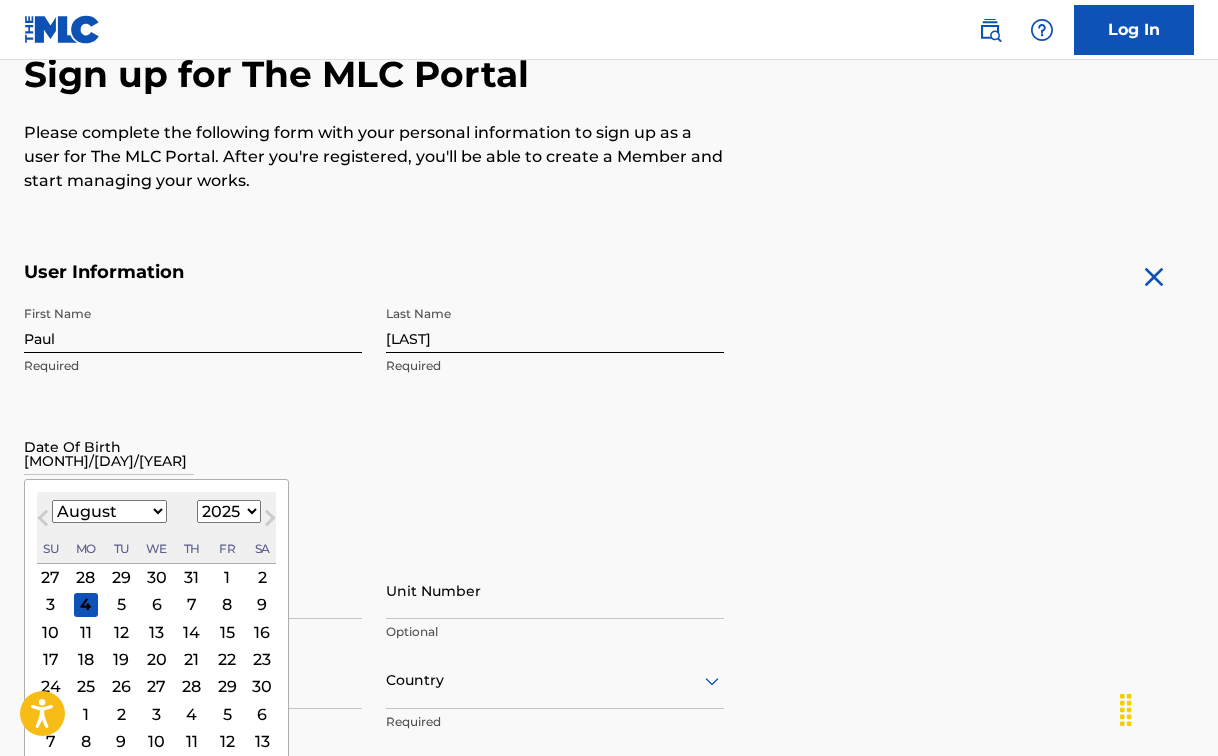 select on "2" 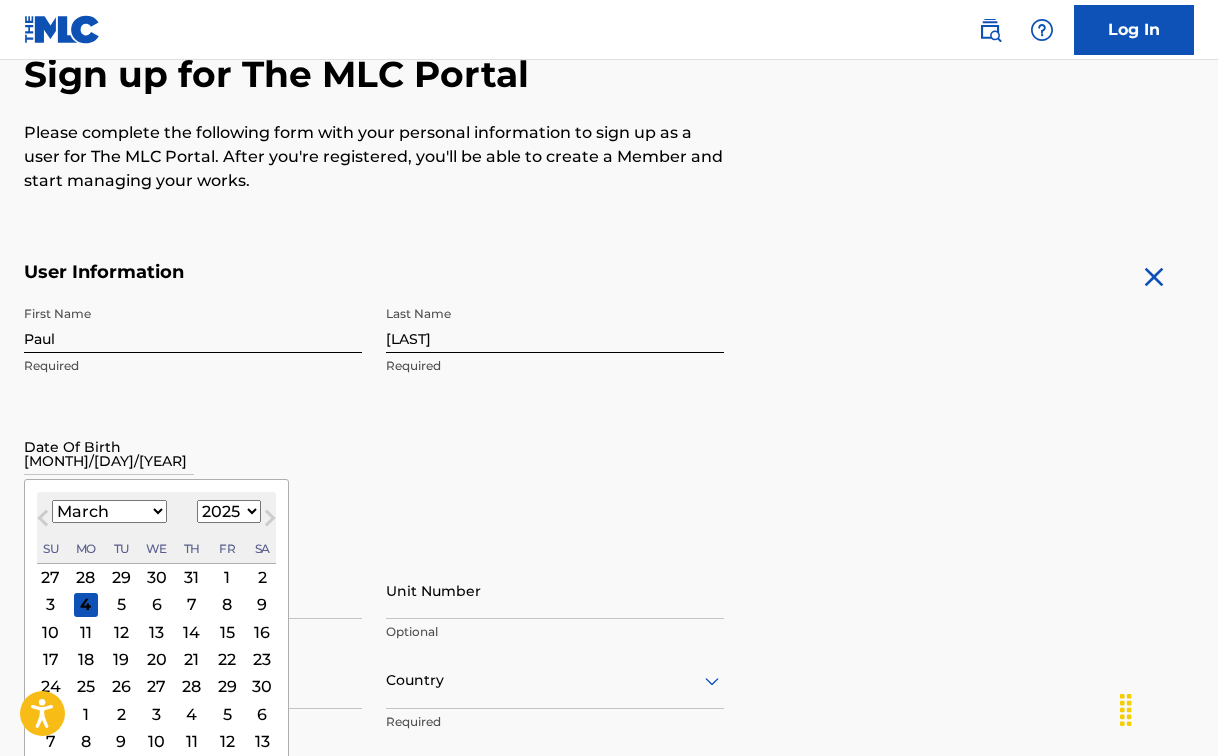 click on "January February March April May June July August September October November December" at bounding box center [109, 511] 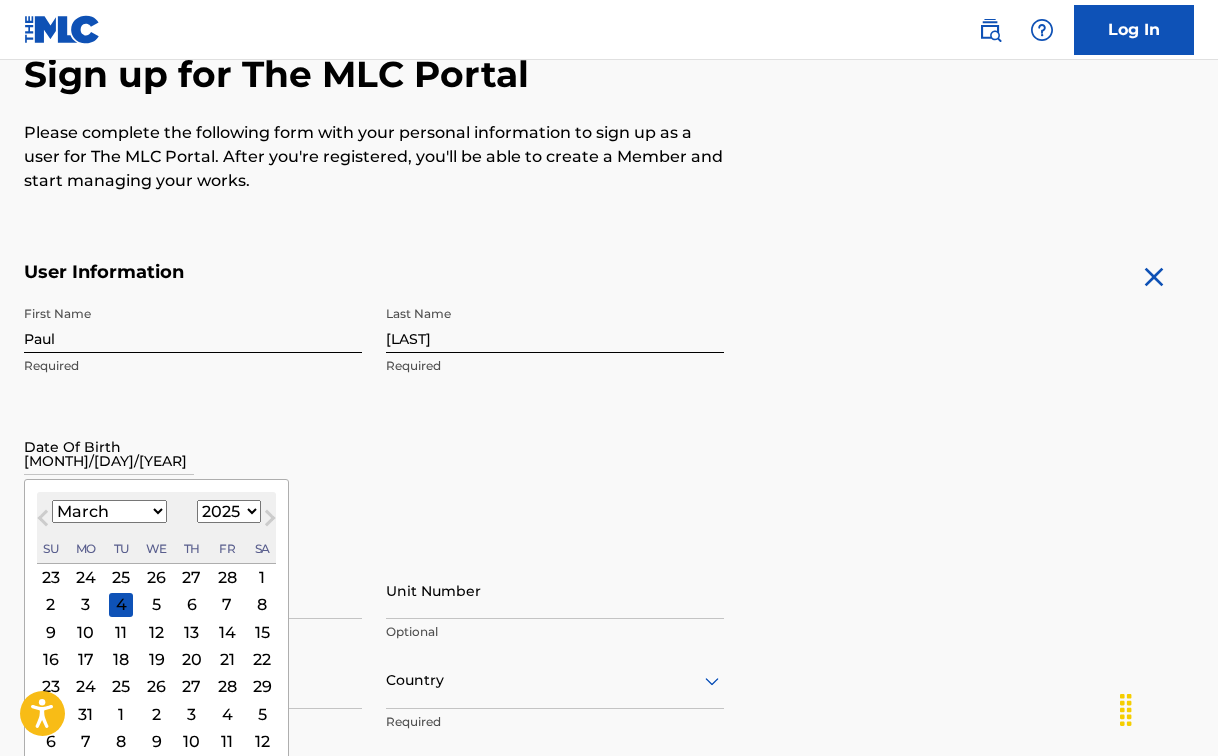 click on "1899 1900 1901 1902 1903 1904 1905 1906 1907 1908 1909 1910 1911 1912 1913 1914 1915 1916 1917 1918 1919 1920 1921 1922 1923 1924 1925 1926 1927 1928 1929 1930 1931 1932 1933 1934 1935 1936 1937 1938 1939 1940 1941 1942 1943 1944 1945 1946 1947 1948 1949 1950 1951 1952 1953 1954 1955 1956 1957 1958 1959 1960 1961 1962 1963 1964 1965 1966 1967 1968 1969 1970 1971 1972 1973 1974 1975 1976 1977 1978 1979 1980 1981 1982 1983 1984 1985 1986 1987 1988 1989 1990 1991 1992 1993 1994 1995 1996 1997 1998 1999 2000 2001 2002 2003 2004 2005 2006 2007 2008 2009 2010 2011 2012 2013 2014 2015 2016 2017 2018 2019 2020 2021 2022 2023 2024 2025 2026 2027 2028 2029 2030 2031 2032 2033 2034 2035 2036 2037 2038 2039 2040 2041 2042 2043 2044 2045 2046 2047 2048 2049 2050 2051 2052 2053 2054 2055 2056 2057 2058 2059 2060 2061 2062 2063 2064 2065 2066 2067 2068 2069 2070 2071 2072 2073 2074 2075 2076 2077 2078 2079 2080 2081 2082 2083 2084 2085 2086 2087 2088 2089 2090 2091 2092 2093 2094 2095 2096 2097 2098 2099 2100" at bounding box center [229, 511] 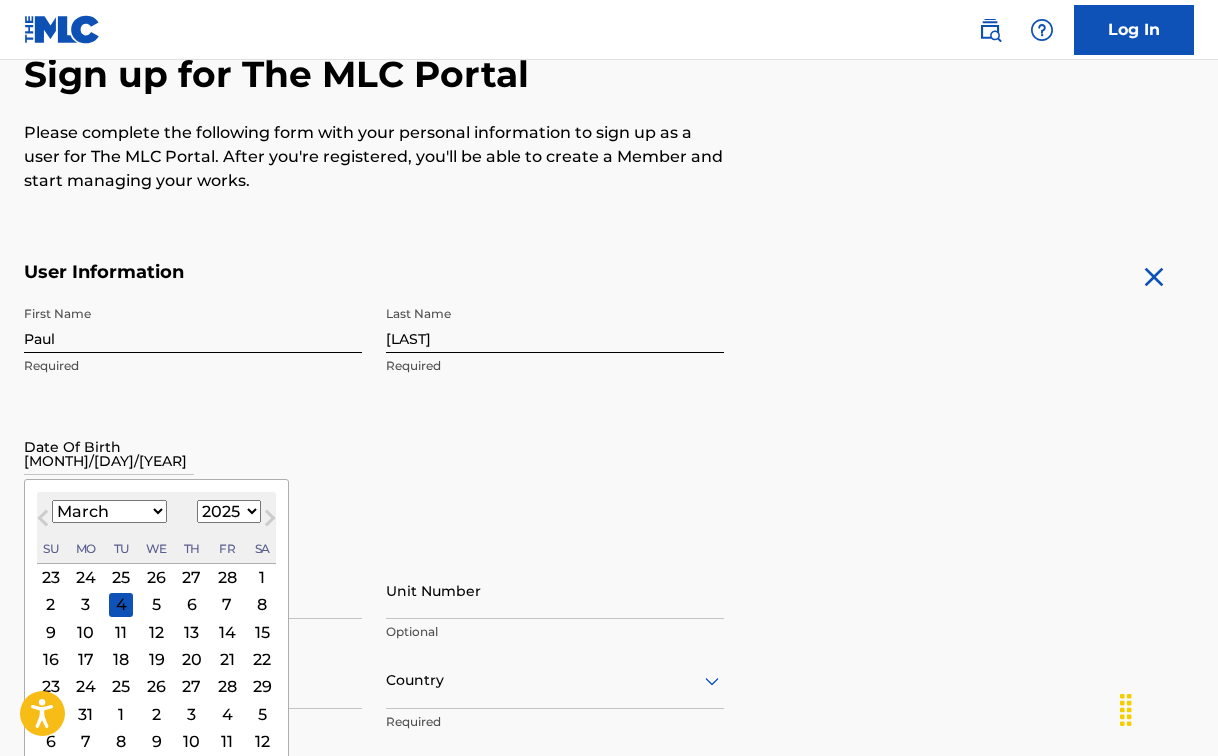 select on "1958" 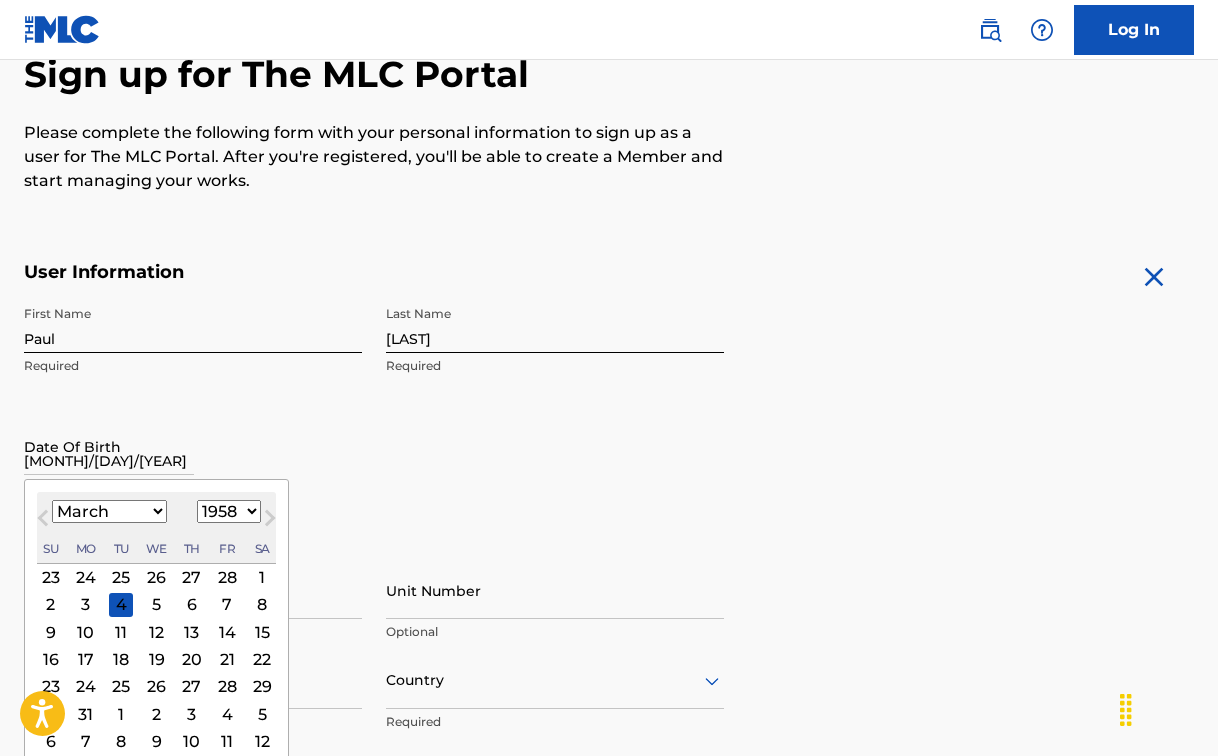 click on "1899 1900 1901 1902 1903 1904 1905 1906 1907 1908 1909 1910 1911 1912 1913 1914 1915 1916 1917 1918 1919 1920 1921 1922 1923 1924 1925 1926 1927 1928 1929 1930 1931 1932 1933 1934 1935 1936 1937 1938 1939 1940 1941 1942 1943 1944 1945 1946 1947 1948 1949 1950 1951 1952 1953 1954 1955 1956 1957 1958 1959 1960 1961 1962 1963 1964 1965 1966 1967 1968 1969 1970 1971 1972 1973 1974 1975 1976 1977 1978 1979 1980 1981 1982 1983 1984 1985 1986 1987 1988 1989 1990 1991 1992 1993 1994 1995 1996 1997 1998 1999 2000 2001 2002 2003 2004 2005 2006 2007 2008 2009 2010 2011 2012 2013 2014 2015 2016 2017 2018 2019 2020 2021 2022 2023 2024 2025 2026 2027 2028 2029 2030 2031 2032 2033 2034 2035 2036 2037 2038 2039 2040 2041 2042 2043 2044 2045 2046 2047 2048 2049 2050 2051 2052 2053 2054 2055 2056 2057 2058 2059 2060 2061 2062 2063 2064 2065 2066 2067 2068 2069 2070 2071 2072 2073 2074 2075 2076 2077 2078 2079 2080 2081 2082 2083 2084 2085 2086 2087 2088 2089 2090 2091 2092 2093 2094 2095 2096 2097 2098 2099 2100" at bounding box center [229, 511] 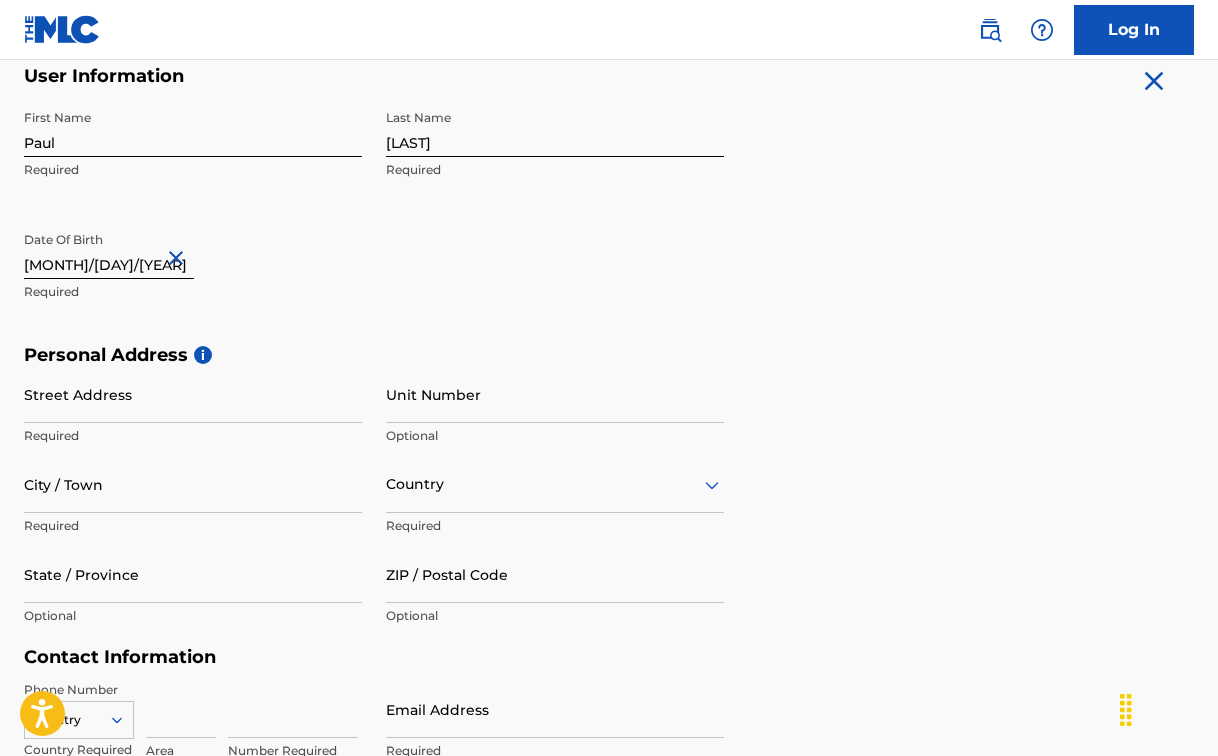 scroll, scrollTop: 408, scrollLeft: 0, axis: vertical 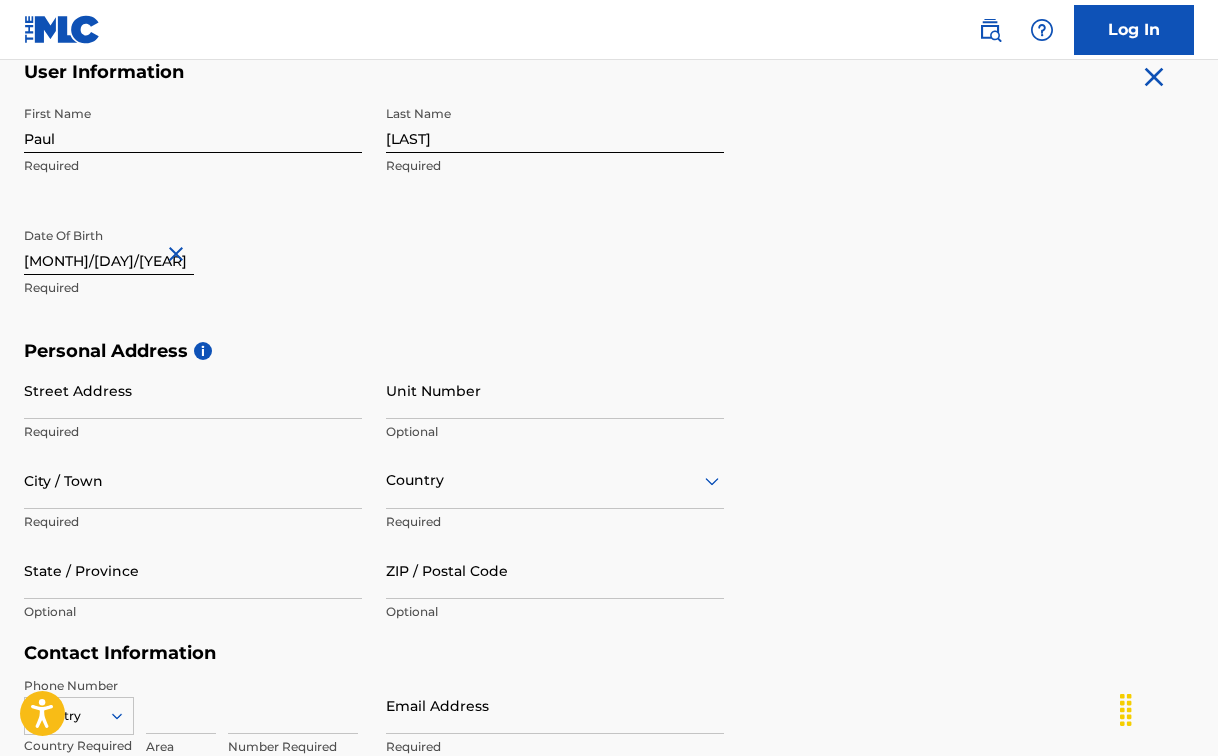 click on "Street Address" at bounding box center [193, 390] 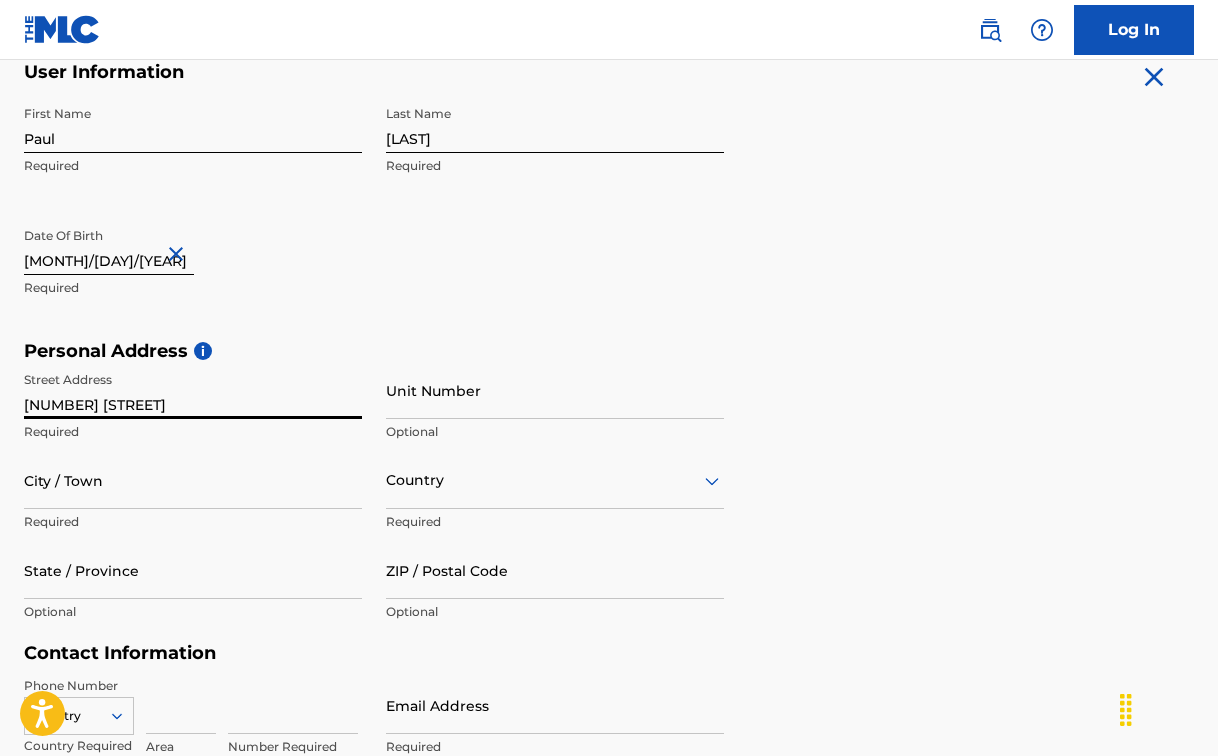 type on "[NUMBER] [STREET]" 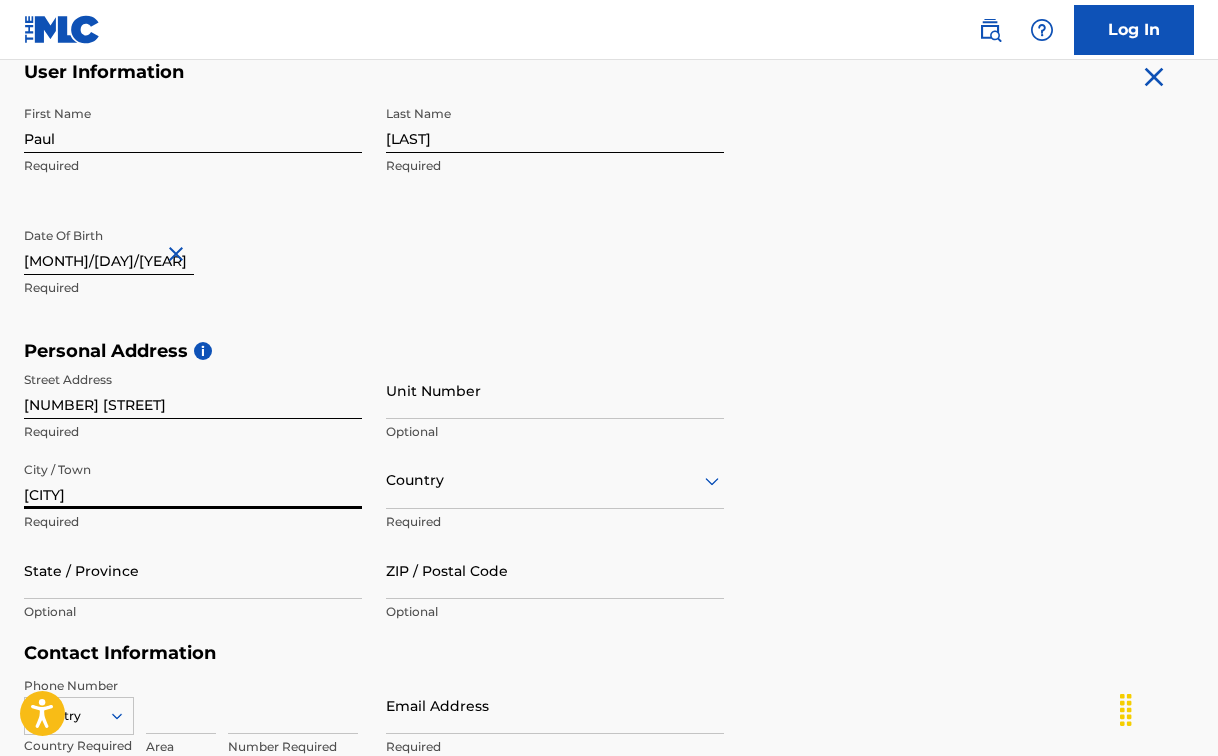 type on "[CITY]" 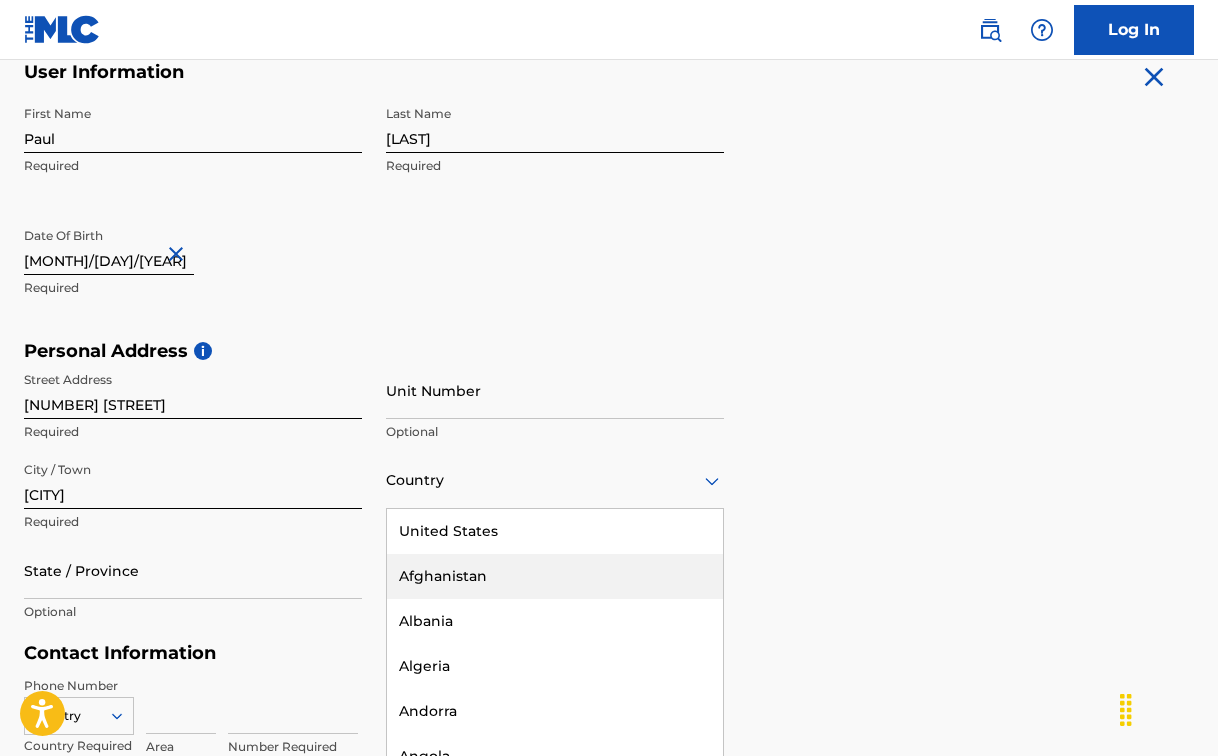 click on "223 results available. Use Up and Down to choose options, press Enter to select the currently focused option, press Escape to exit the menu, press Tab to select the option and exit the menu. Country United States Afghanistan Albania Algeria Andorra Angola Anguilla Antigua and Barbuda Argentina Armenia Aruba Australia Austria Azerbaijan Bahamas Bahrain Bangladesh Barbados Belarus Belgium Belize Benin Bermuda Bhutan Bolivia Bosnia and Herzegovina Botswana Brazil Brunei Darussalam Bulgaria Burkina Faso Burundi Cambodia Cameroon Canada Cape Verde Cayman Islands Central African Republic Chad Chile China Colombia Comoros Congo Congo, the Democratic Republic of the Cook Islands Costa Rica Cote D'Ivoire Croatia Cuba Cyprus Czech Republic Denmark Djibouti Dominica Dominican Republic Ecuador Egypt El Salvador Equatorial Guinea Eritrea Estonia Ethiopia Falkland Islands (Malvinas) Faroe Islands Fiji Finland France French Guiana French Polynesia Gabon Gambia Georgia Germany Ghana Gibraltar Greece Greenland Grenada Guinea" at bounding box center [555, 480] 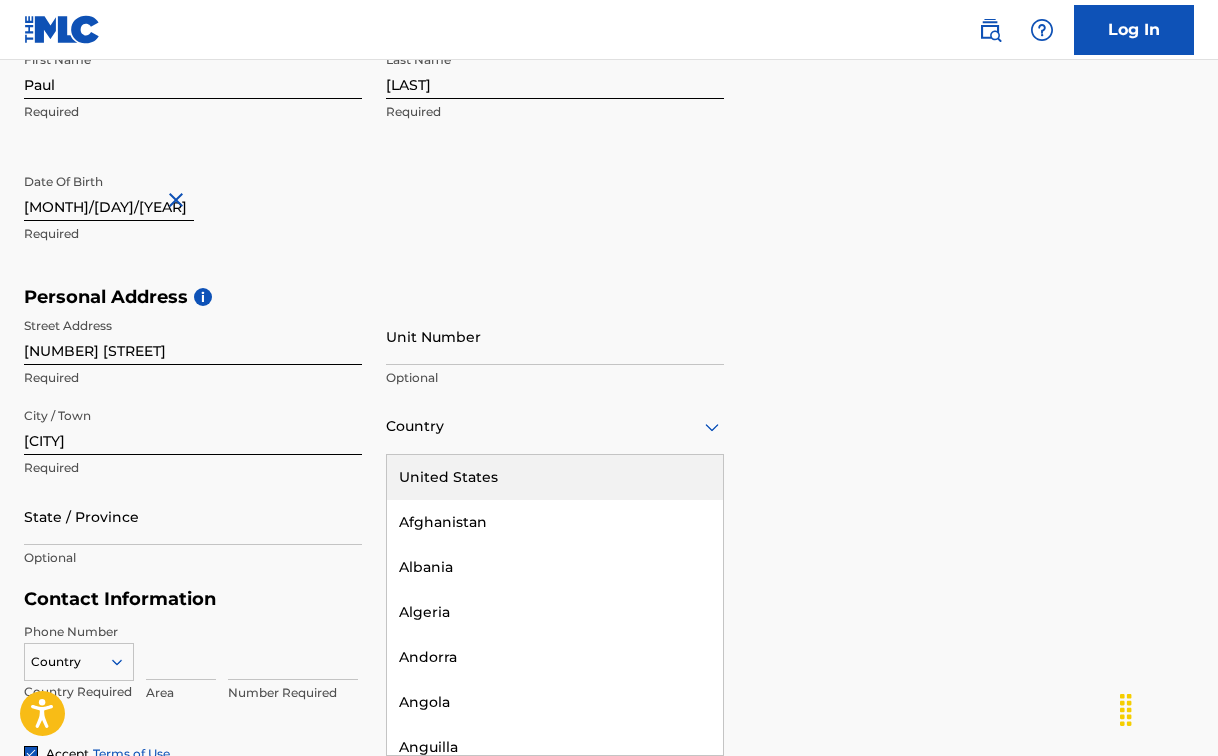 click on "United States" at bounding box center (555, 477) 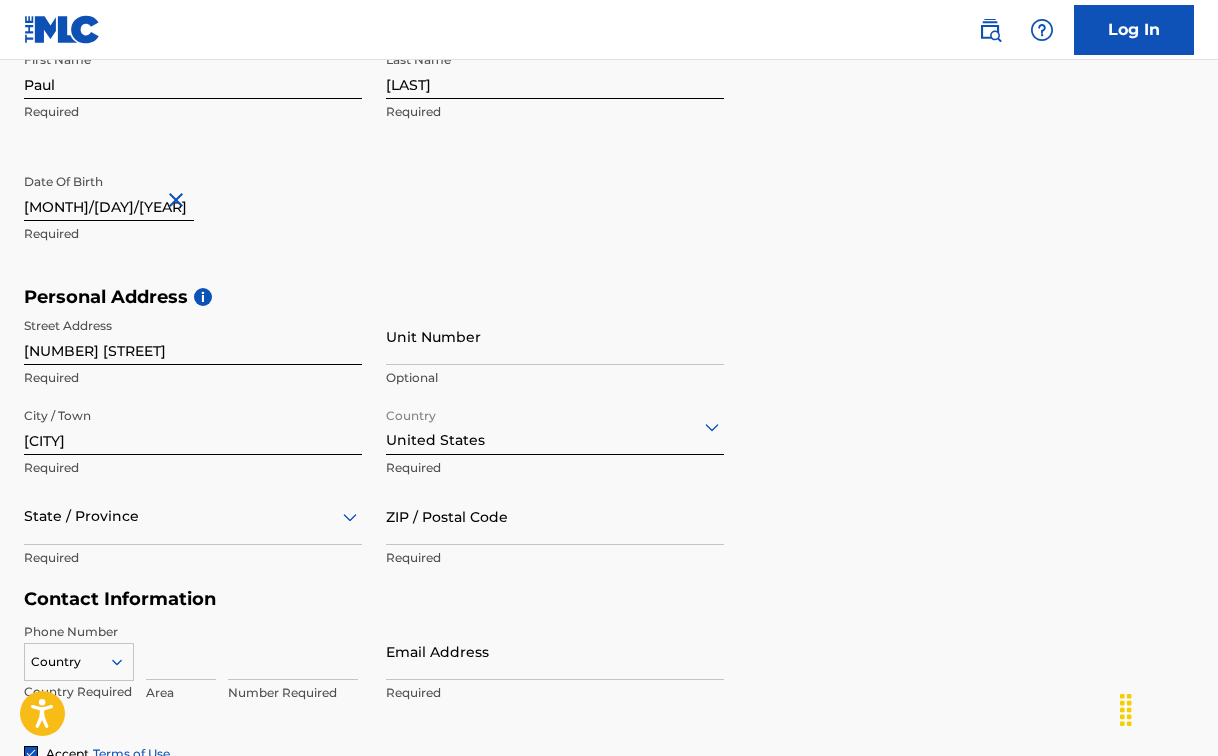 click on "State / Province" at bounding box center (193, 516) 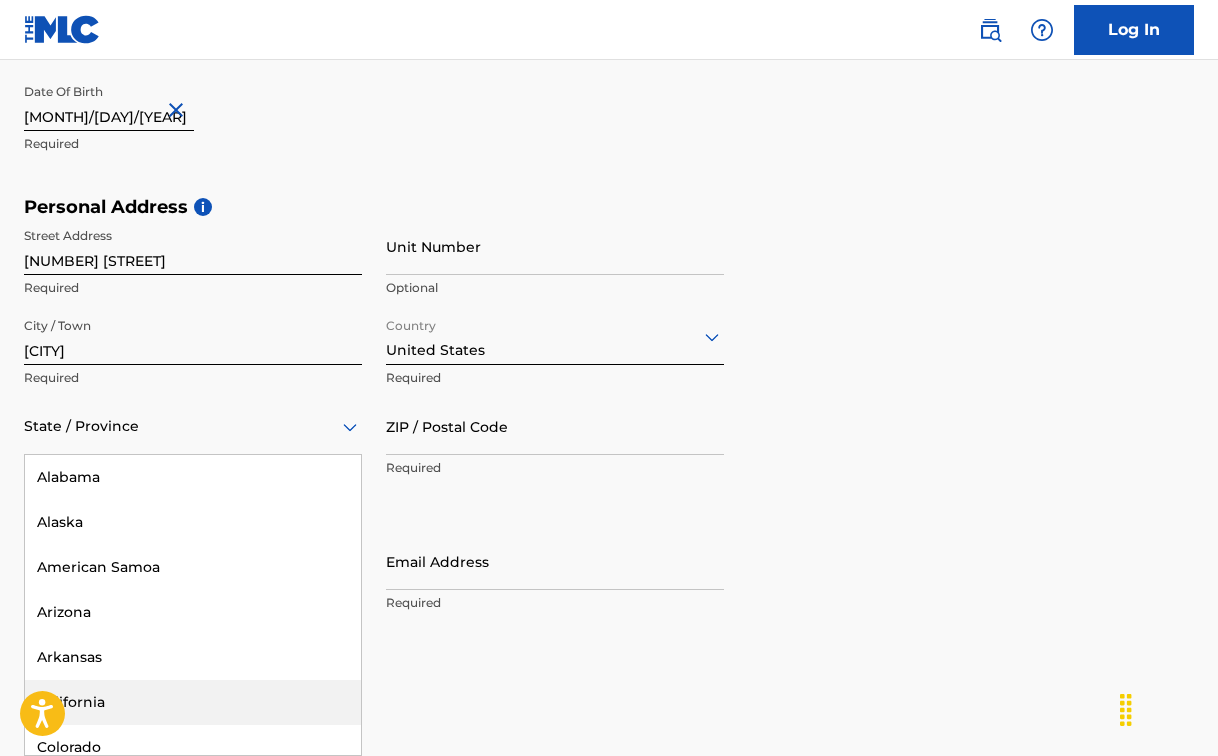 click on "California" at bounding box center [193, 702] 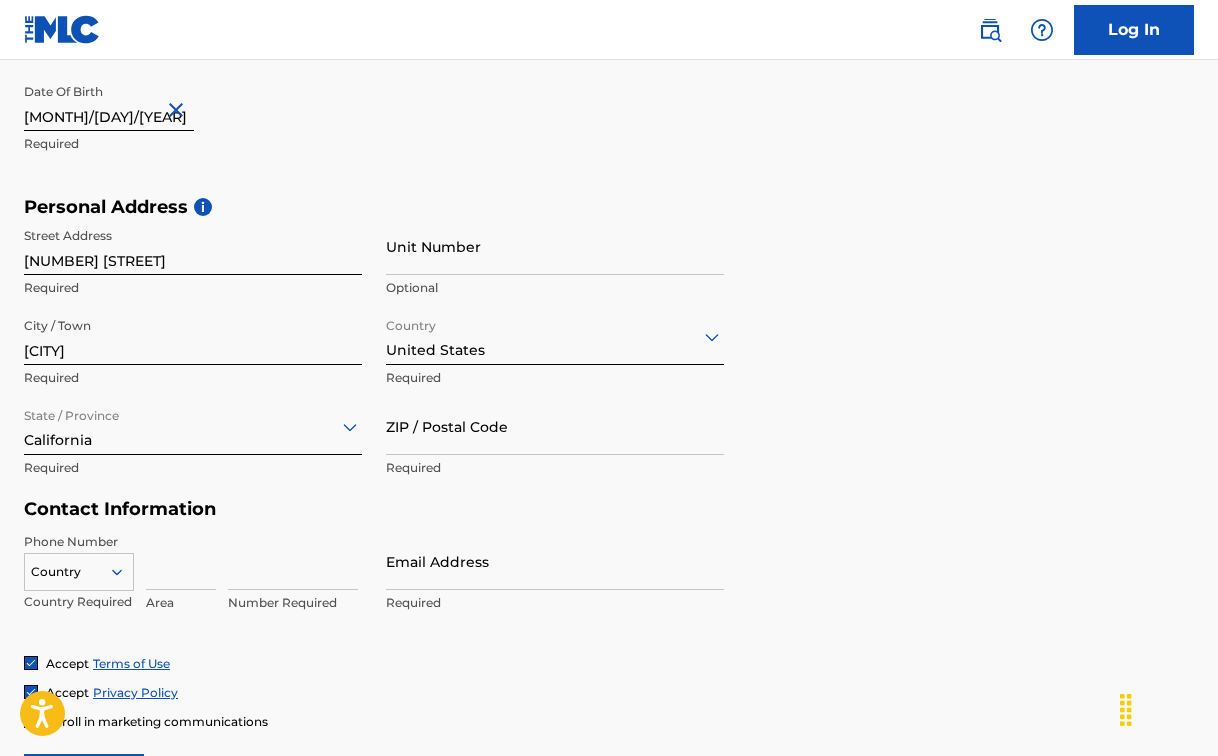 click on "Country" at bounding box center [79, 568] 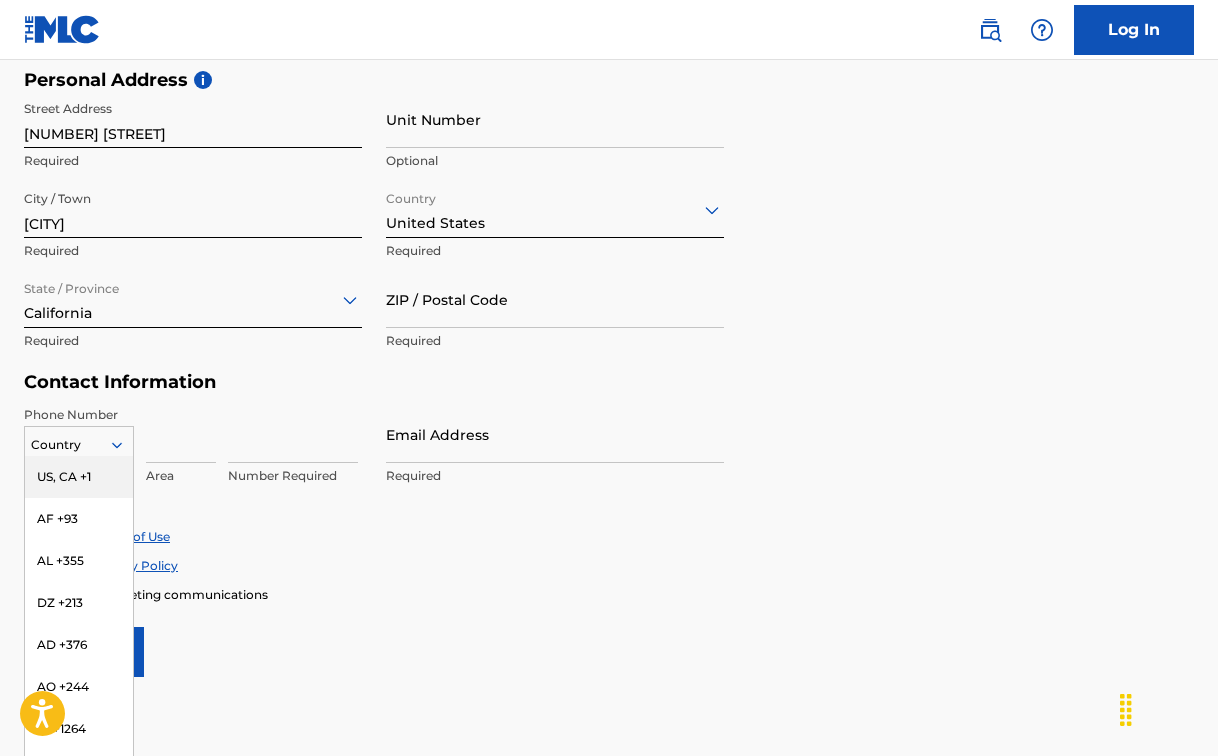 click on "US, CA +1" at bounding box center (79, 477) 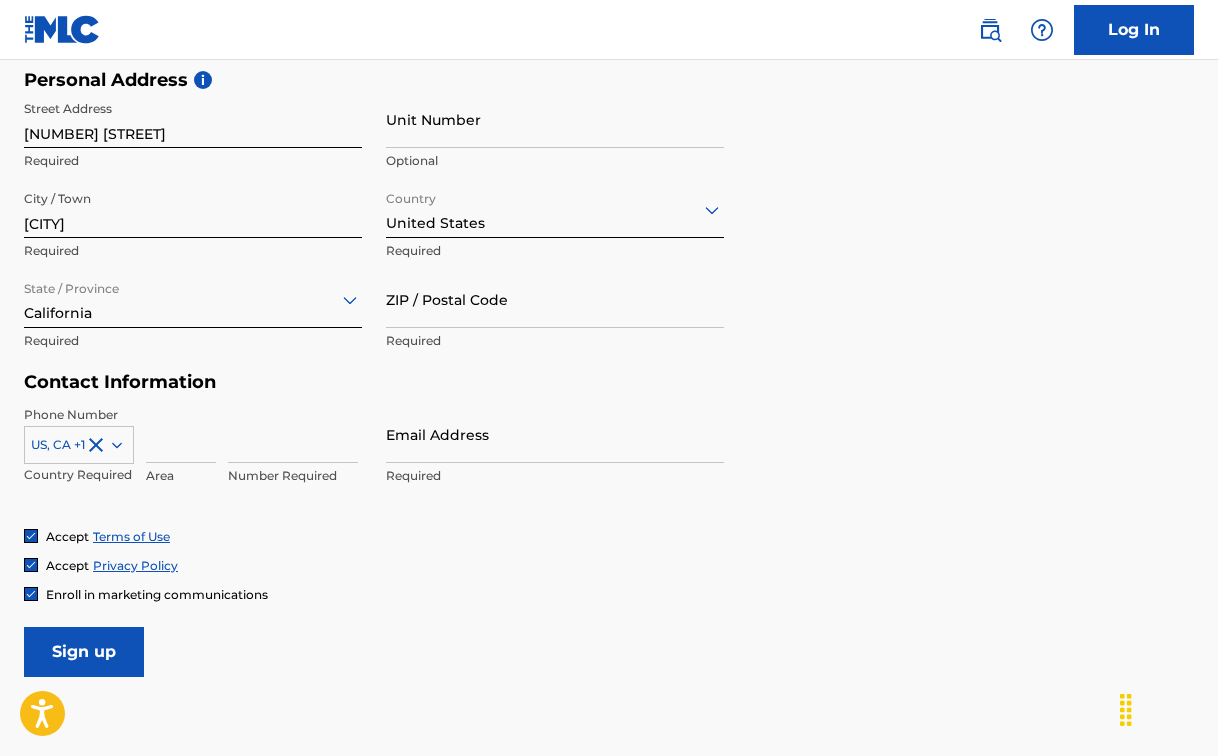click at bounding box center [181, 434] 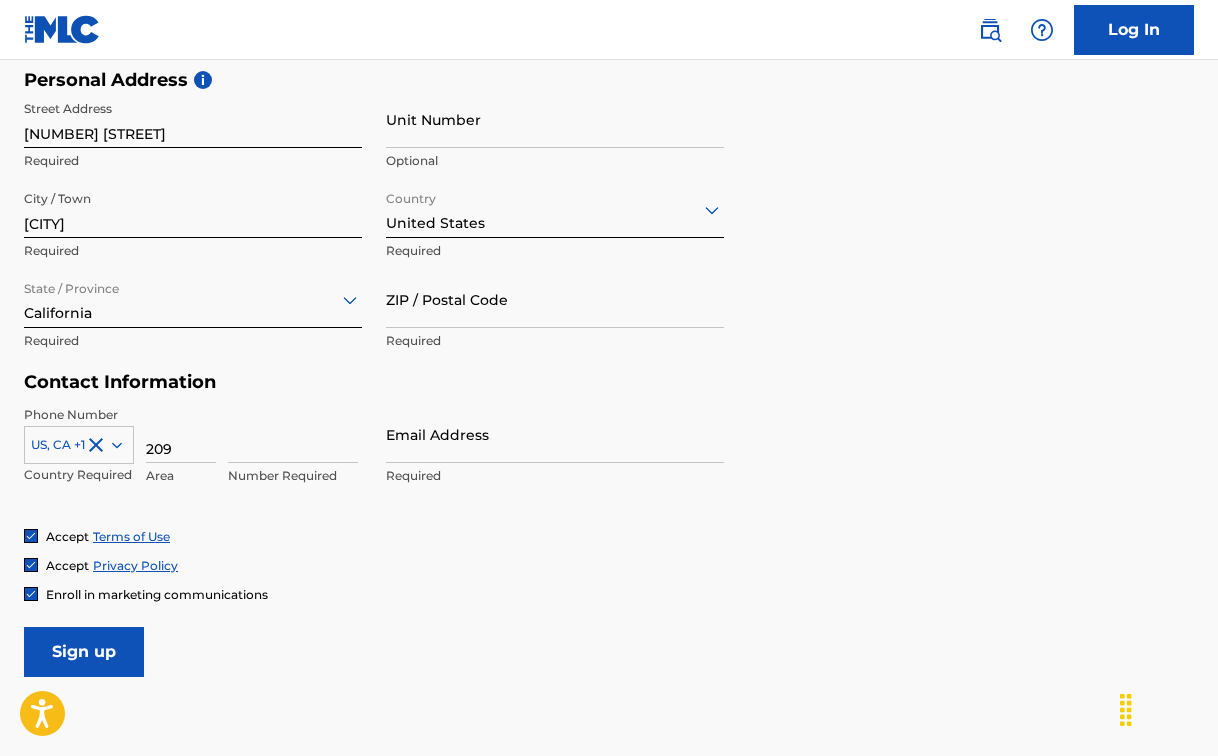 type on "209" 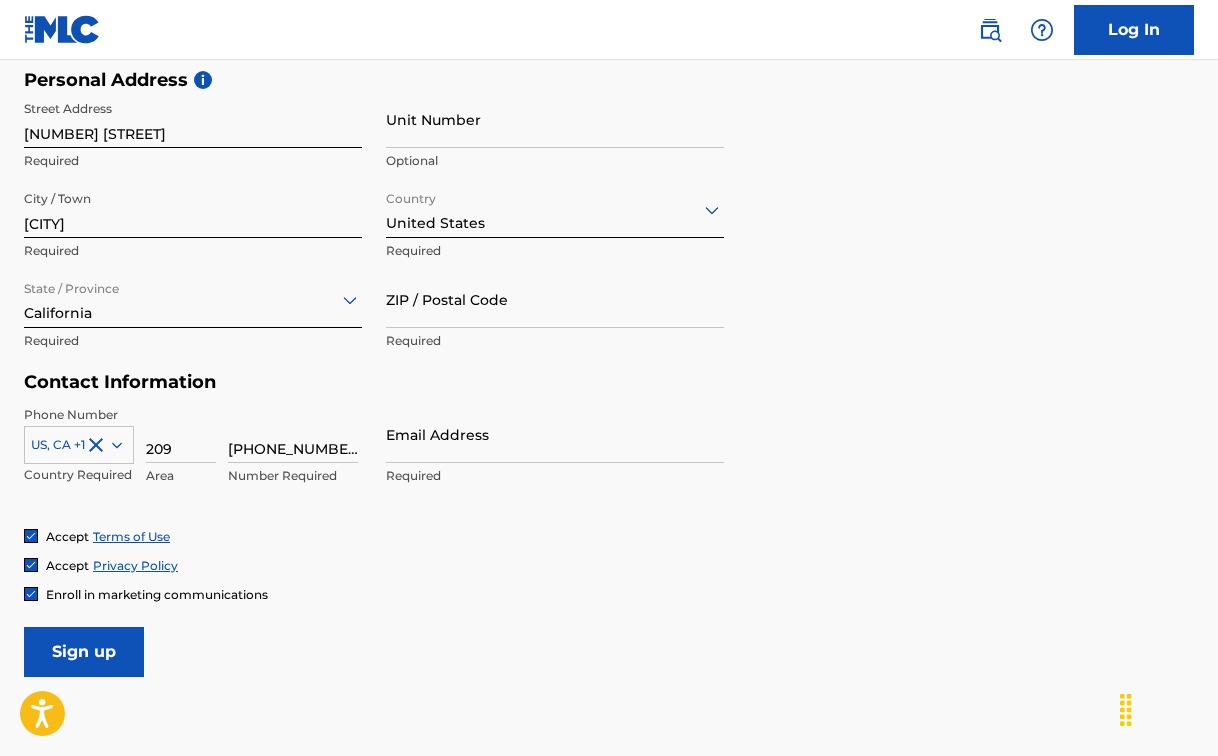 type on "[PHONE_NUMBER]" 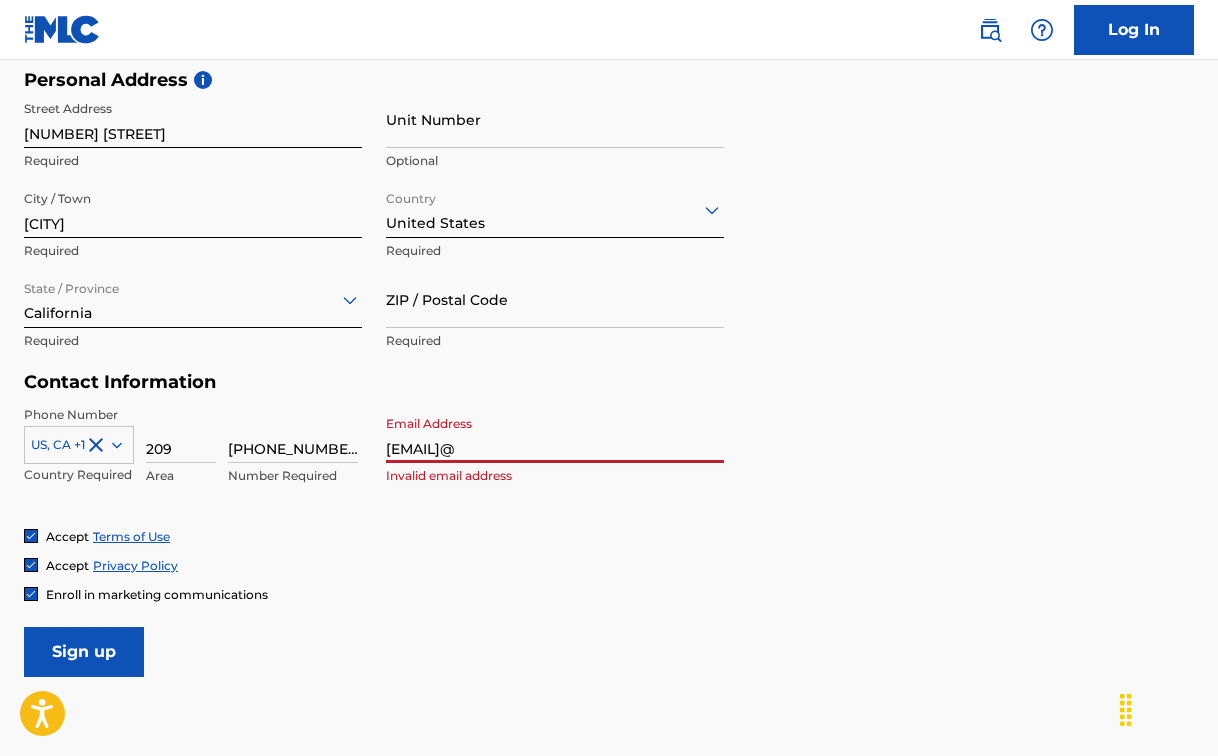 type on "[EMAIL]" 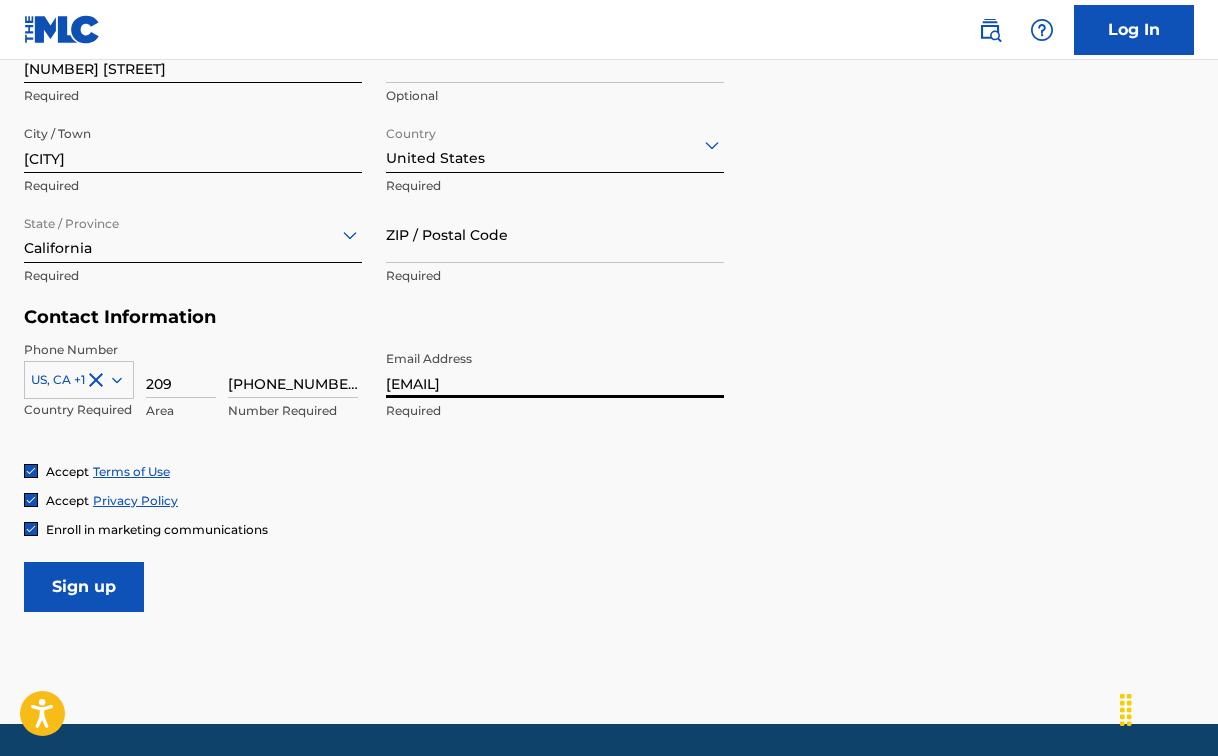 scroll, scrollTop: 779, scrollLeft: 0, axis: vertical 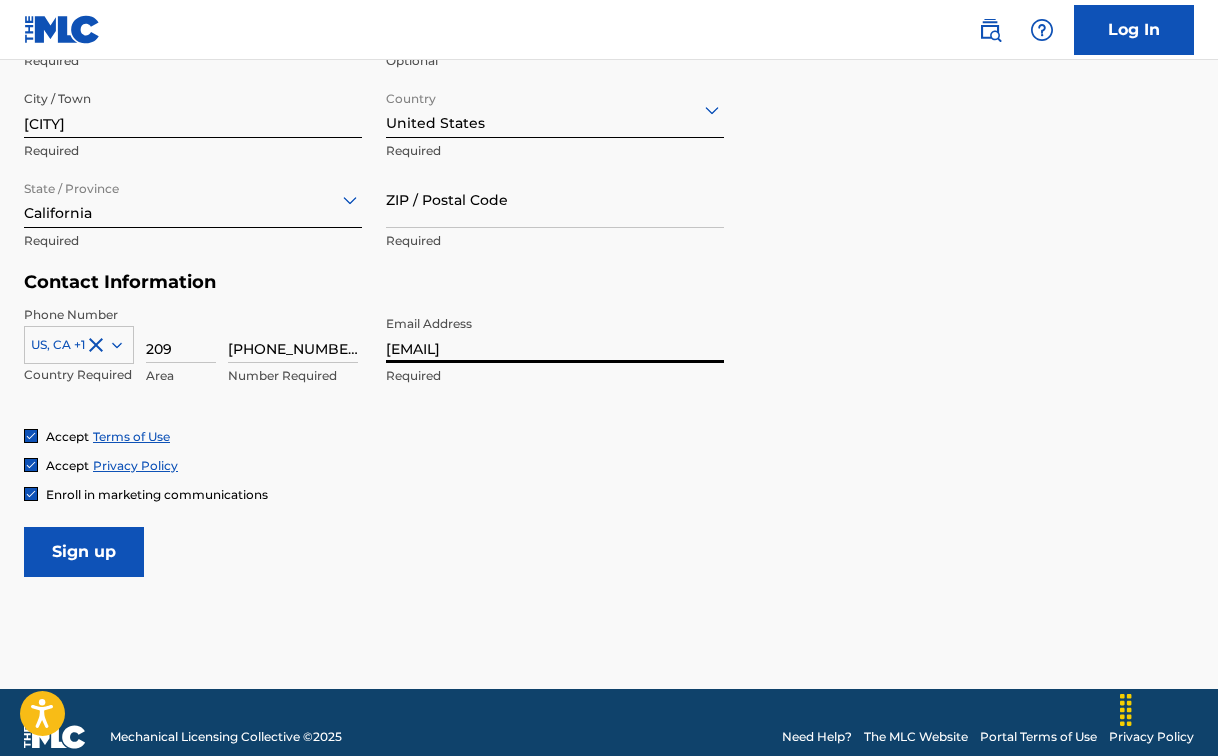 click on "Sign up" at bounding box center (84, 552) 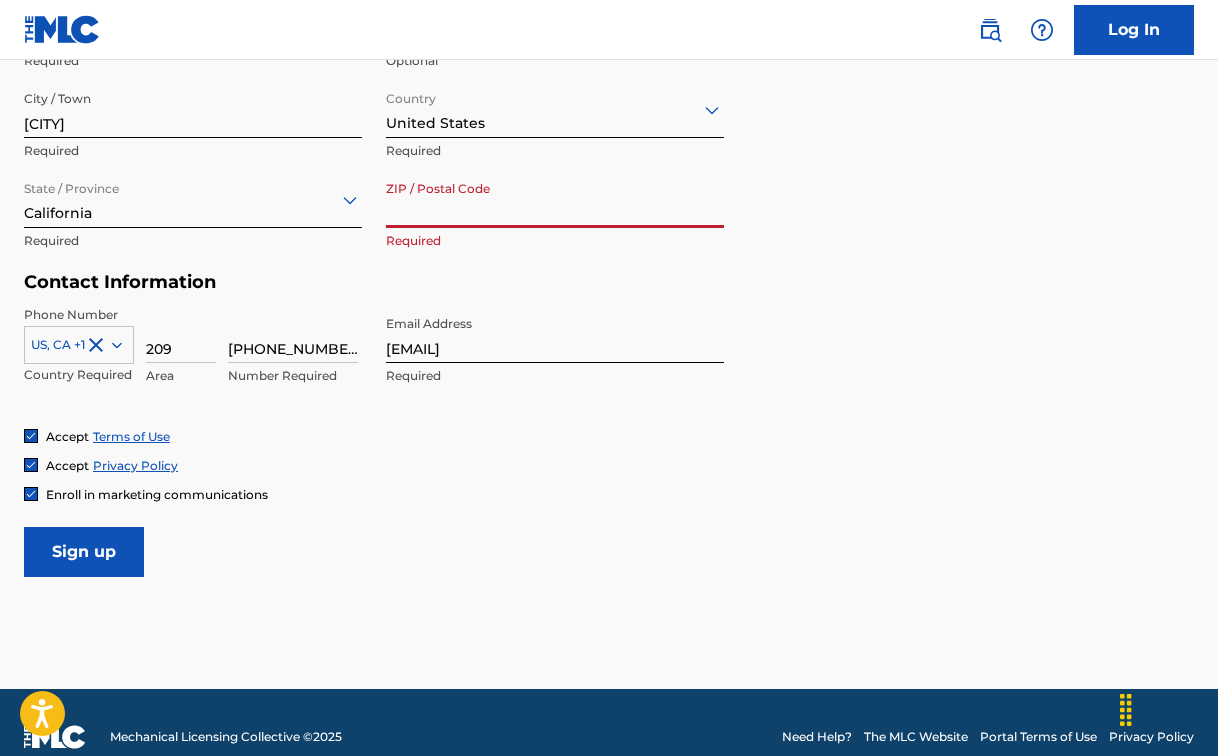 click on "ZIP / Postal Code" at bounding box center [555, 199] 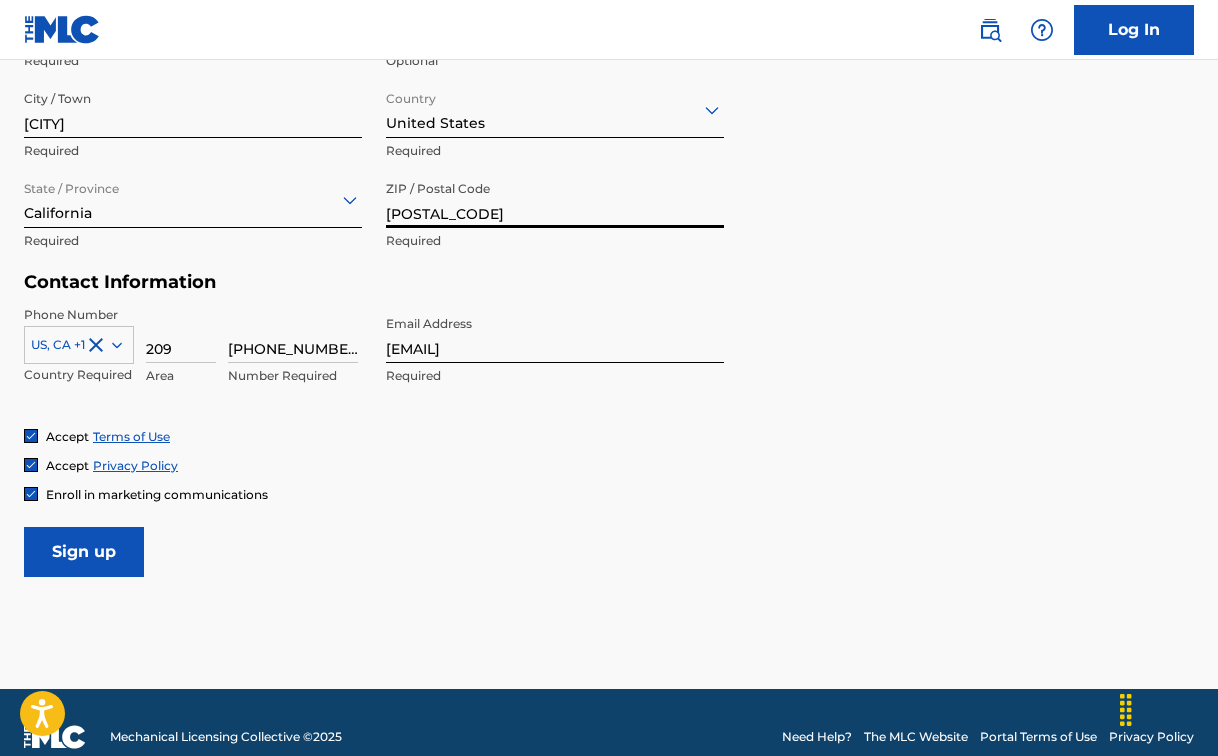type on "[POSTAL_CODE]" 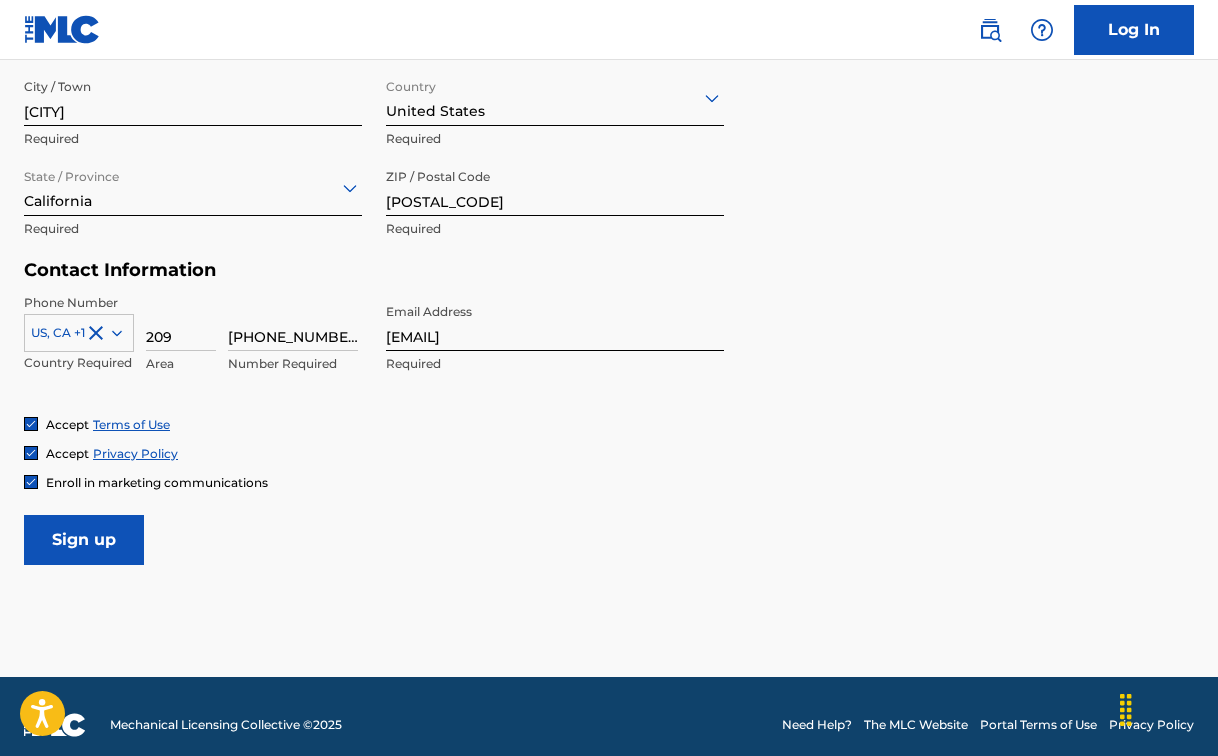 scroll, scrollTop: 800, scrollLeft: 0, axis: vertical 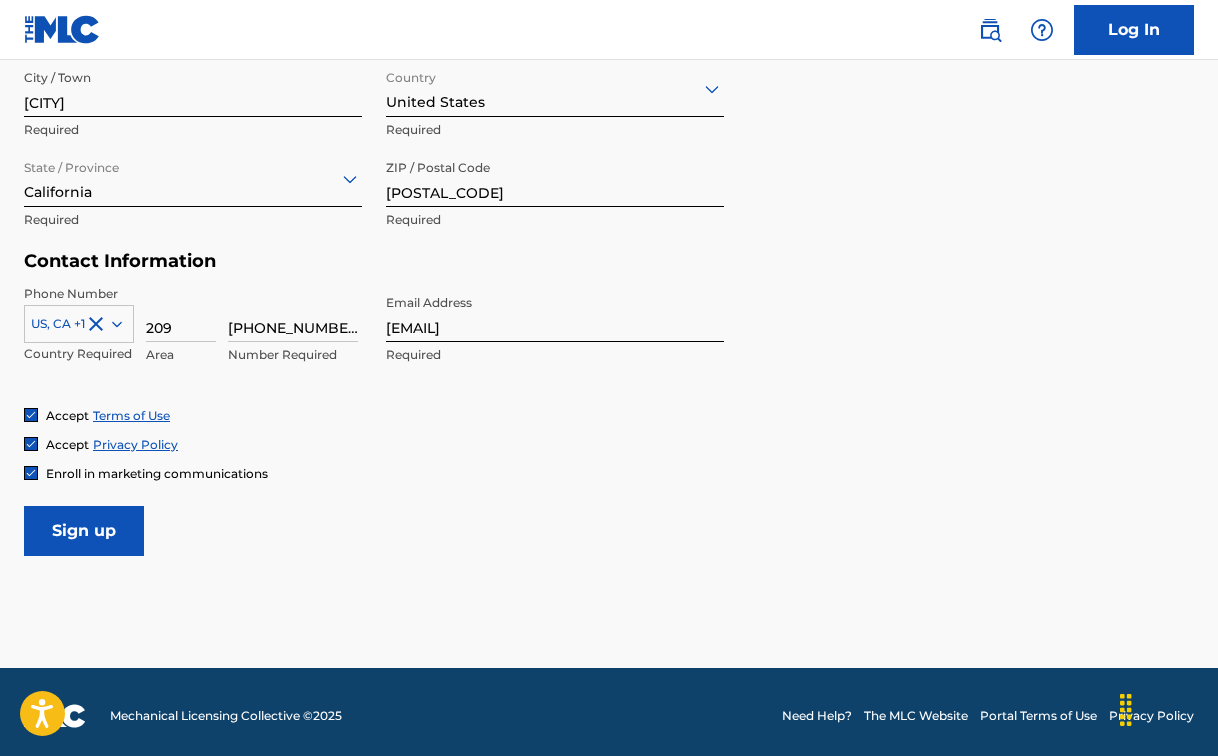 click on "Sign up" at bounding box center [84, 531] 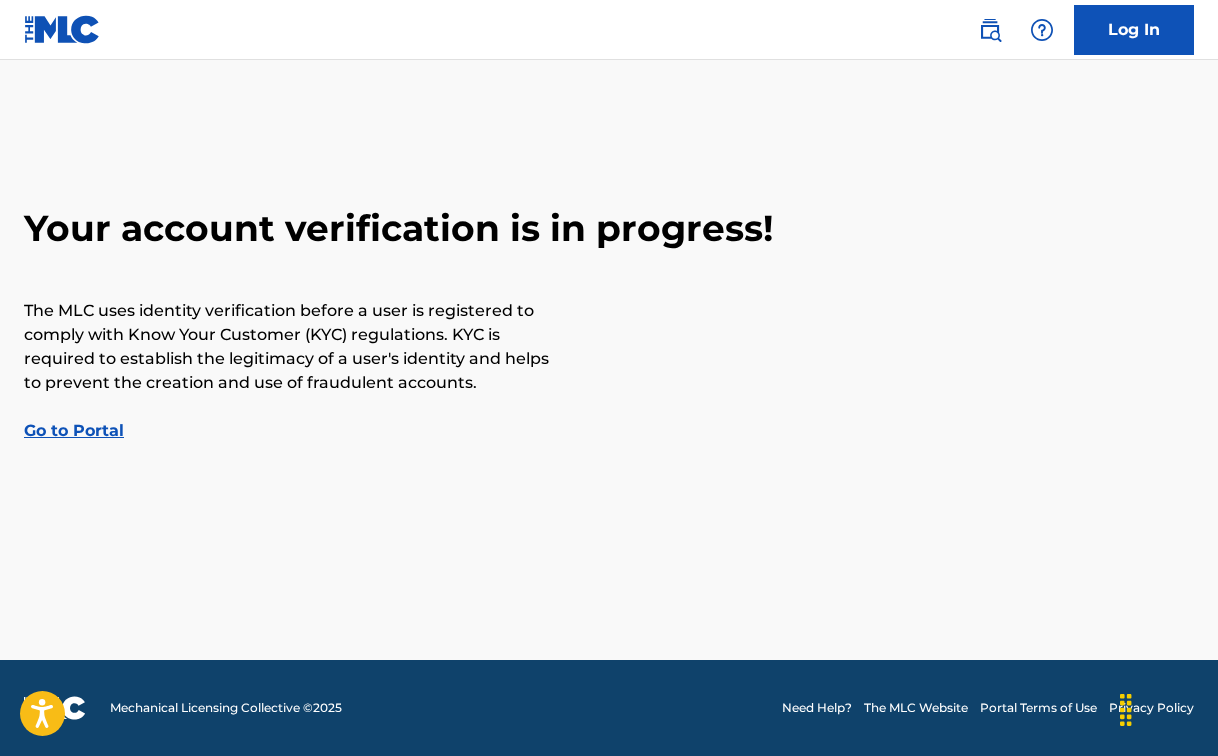 scroll, scrollTop: 0, scrollLeft: 0, axis: both 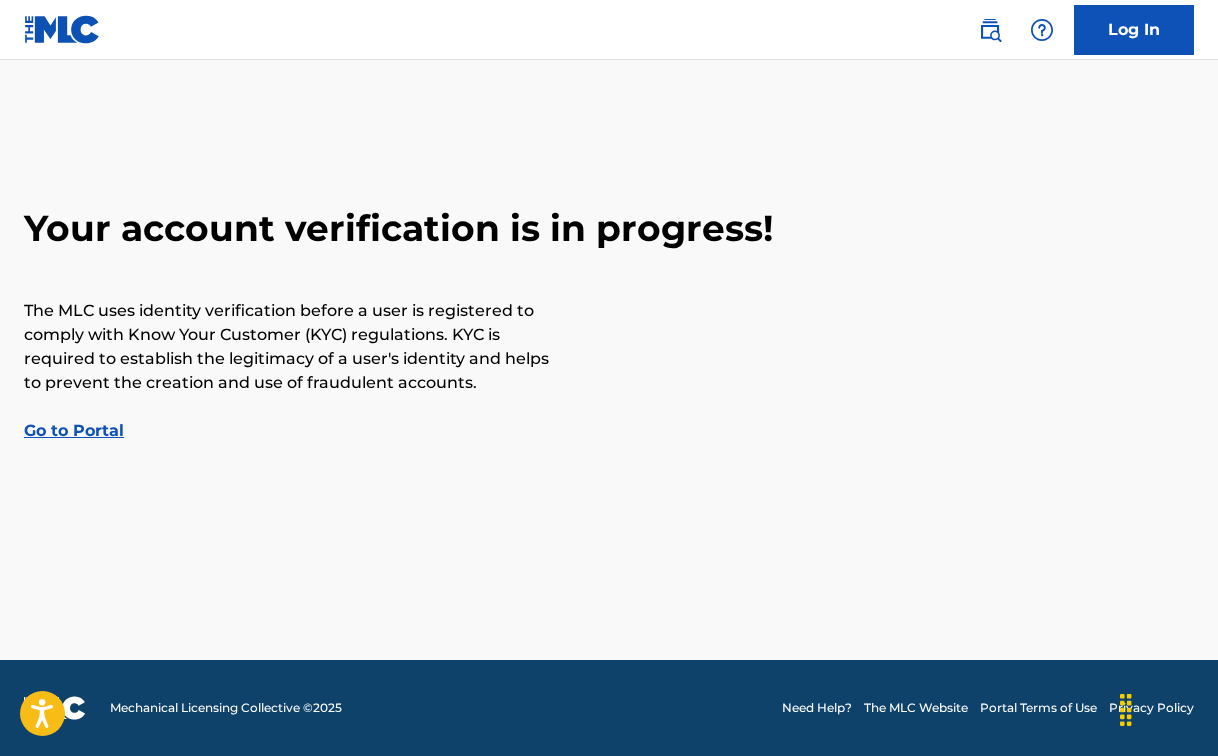 drag, startPoint x: 236, startPoint y: 3, endPoint x: 127, endPoint y: 83, distance: 135.20724 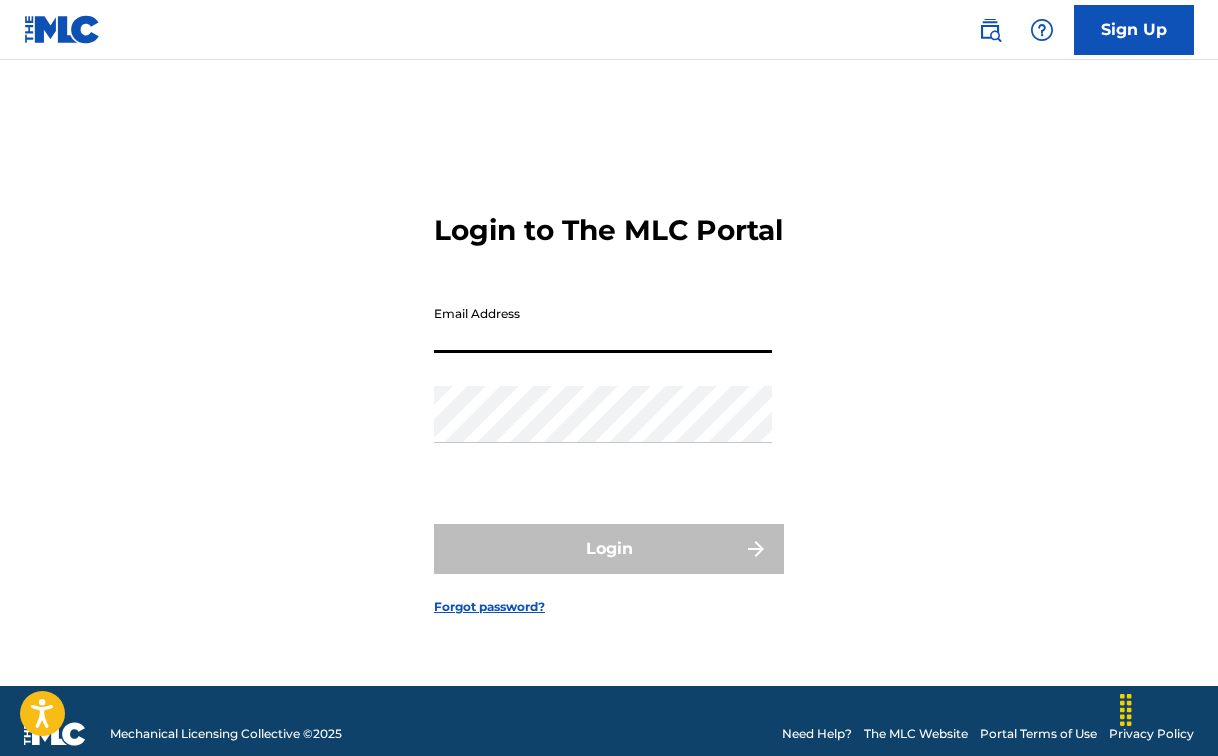 click on "Email Address" at bounding box center (603, 324) 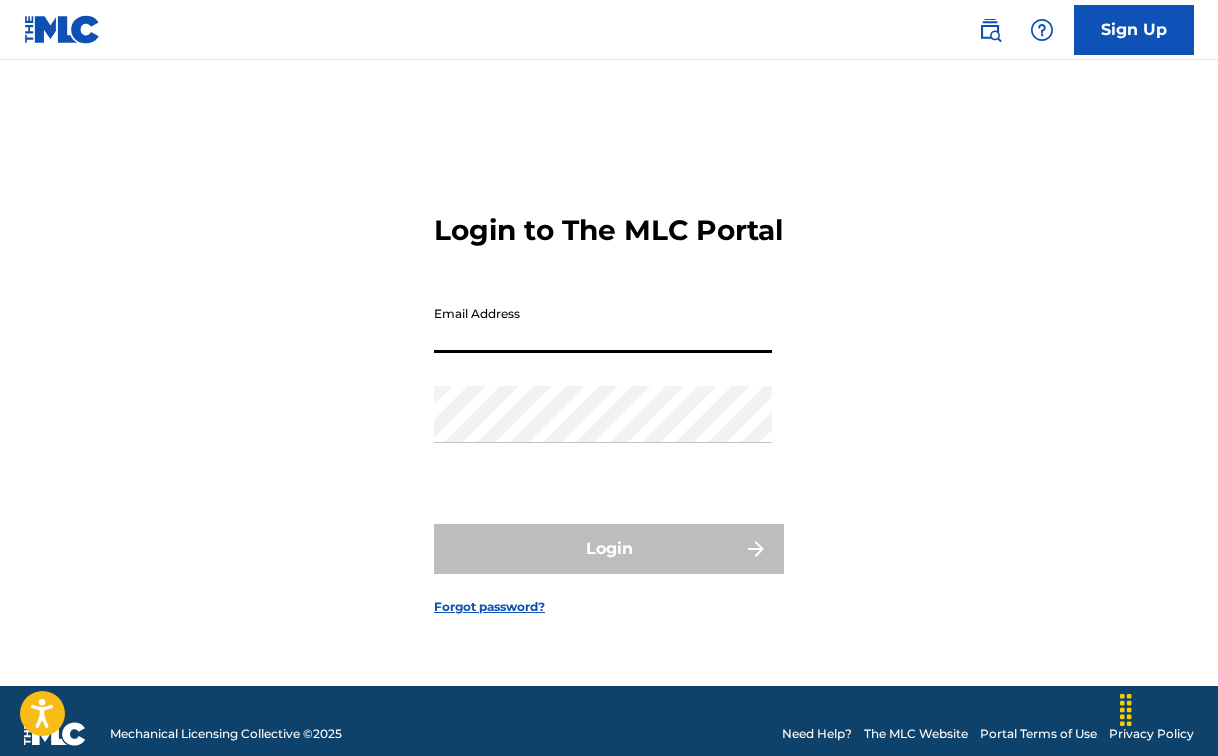 click on "Email Address" at bounding box center [603, 324] 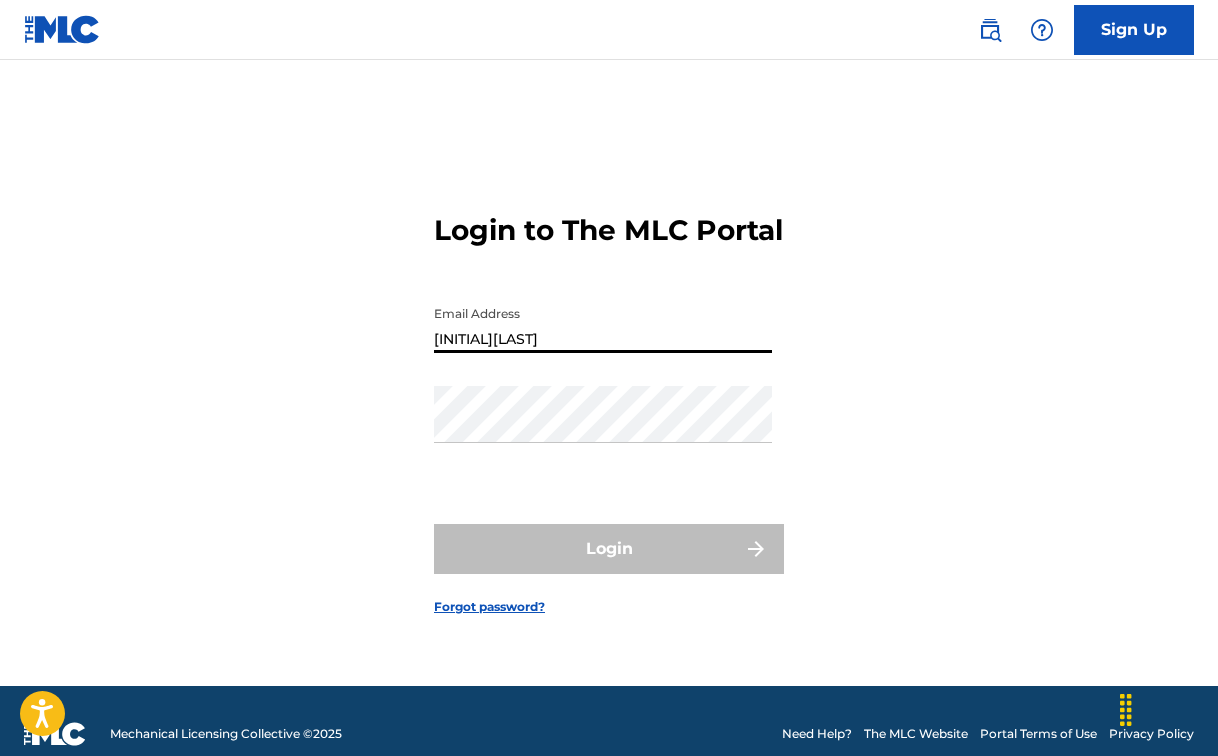 type on "[INITIAL][LAST]@example.com" 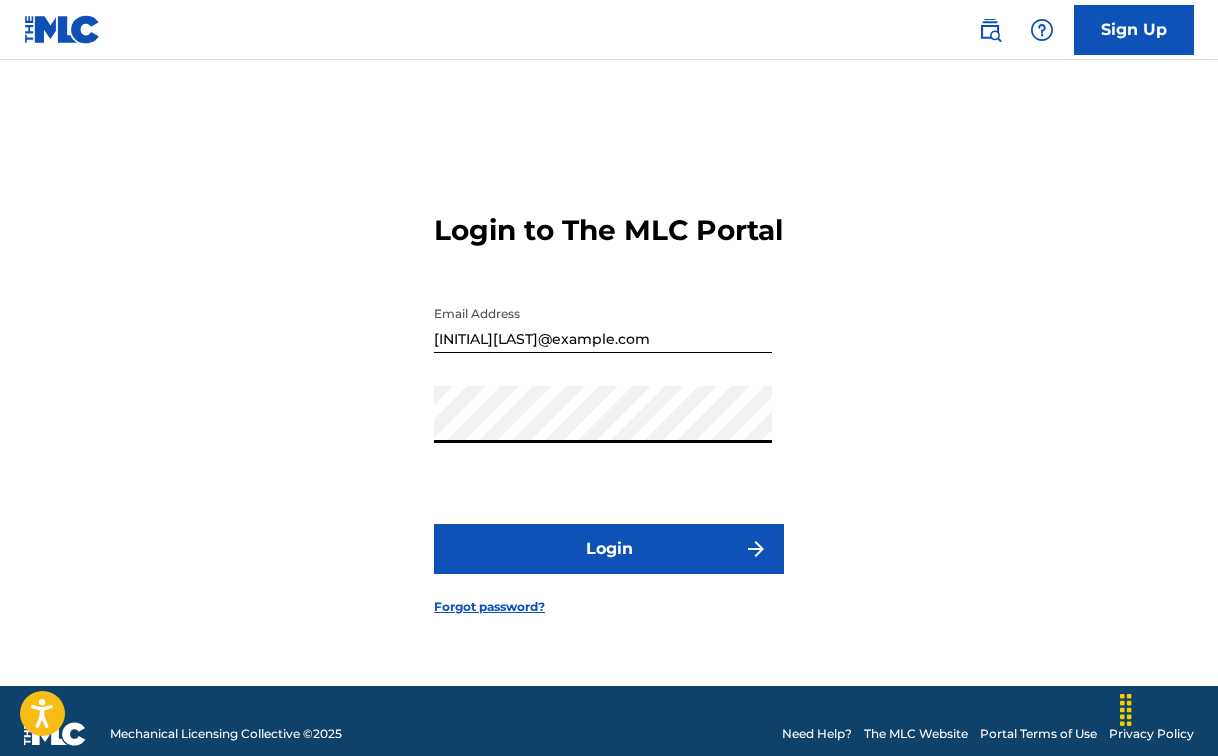 click on "Login" at bounding box center (609, 549) 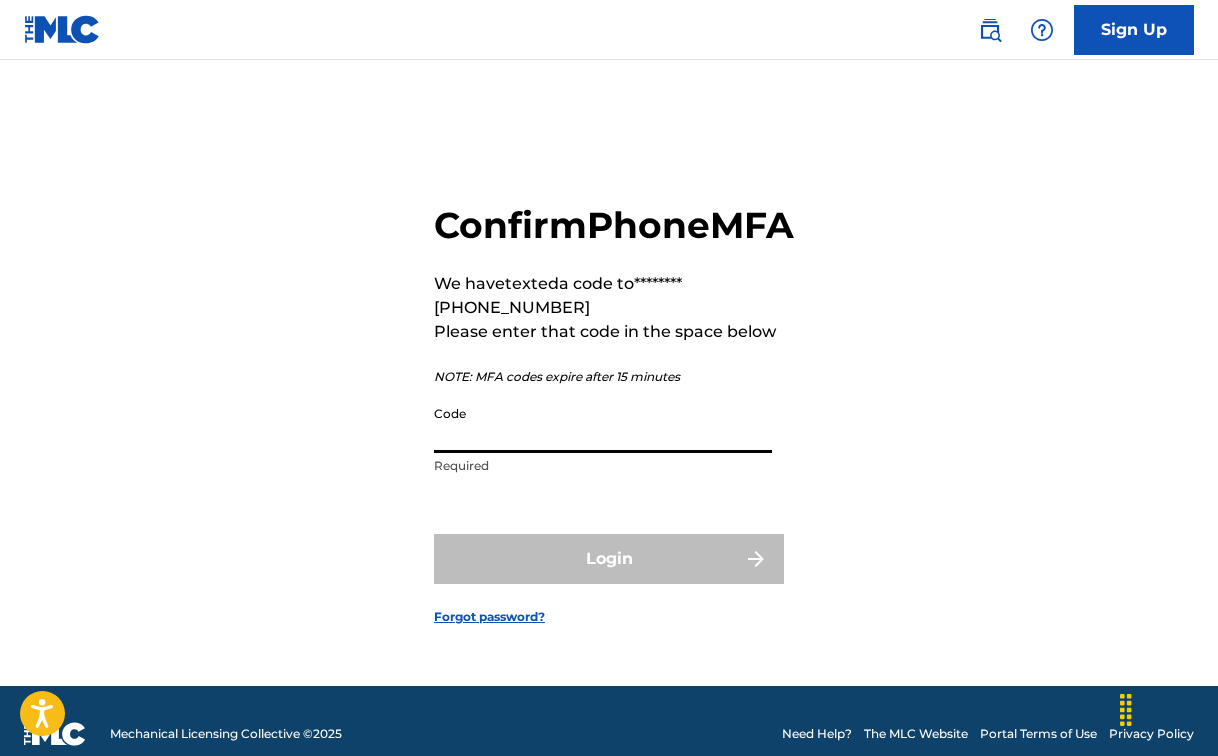 click on "Code" at bounding box center [603, 424] 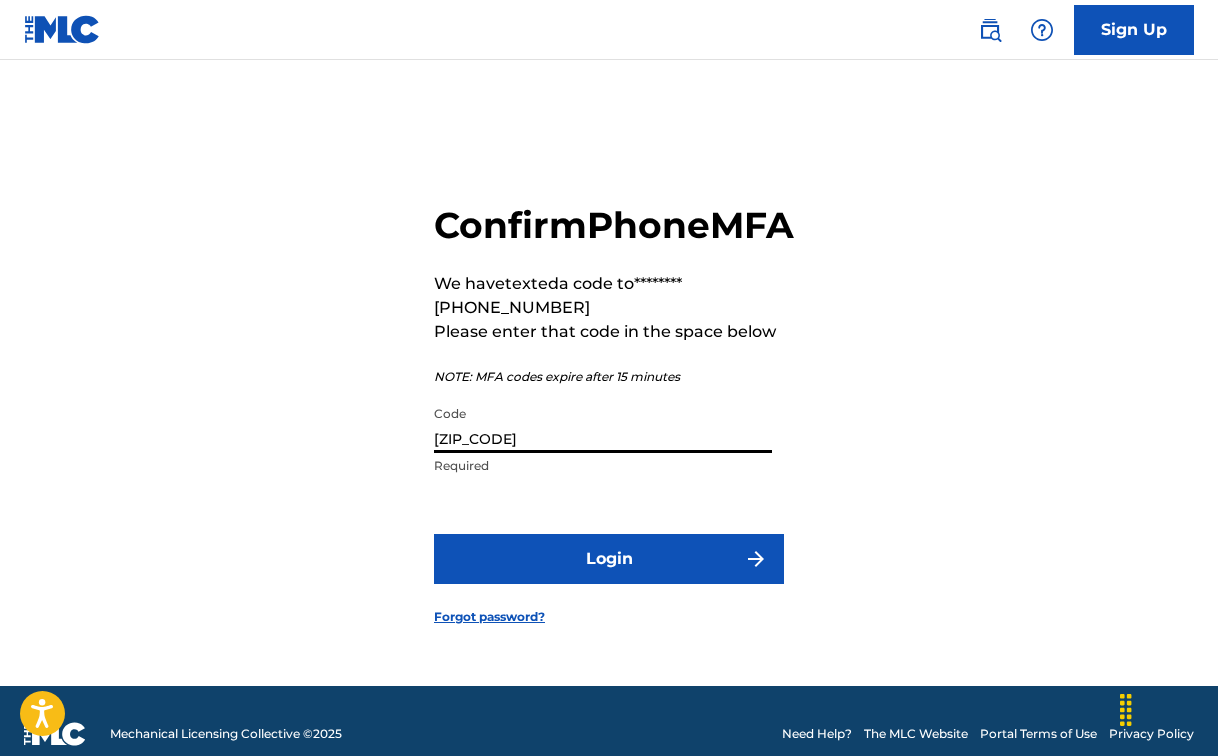 type on "[ZIP_CODE]" 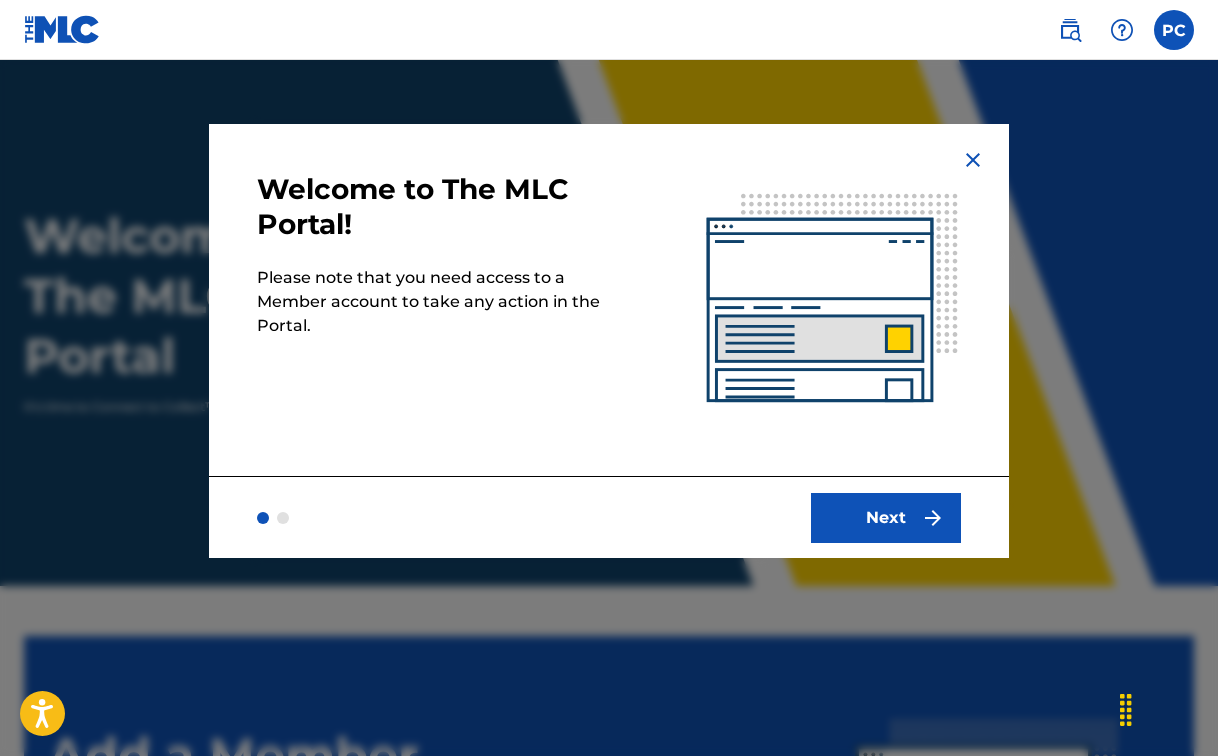 scroll, scrollTop: 0, scrollLeft: 0, axis: both 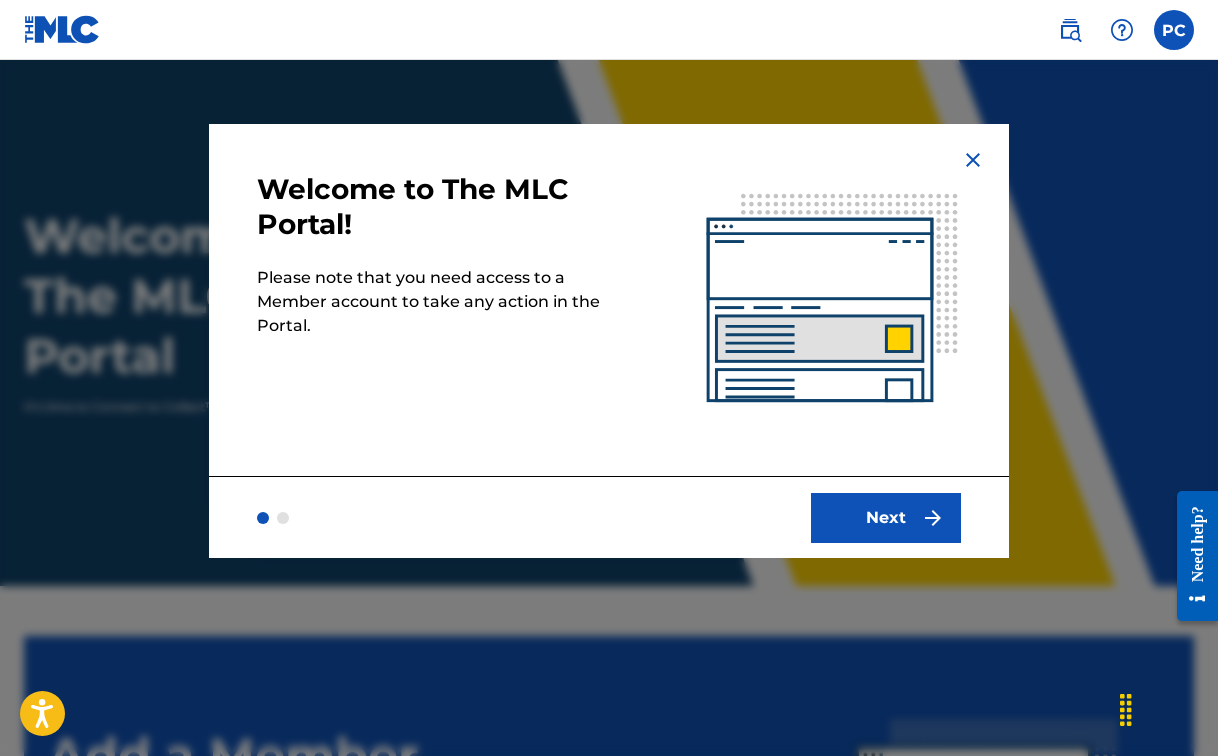 click on "Next" at bounding box center (886, 518) 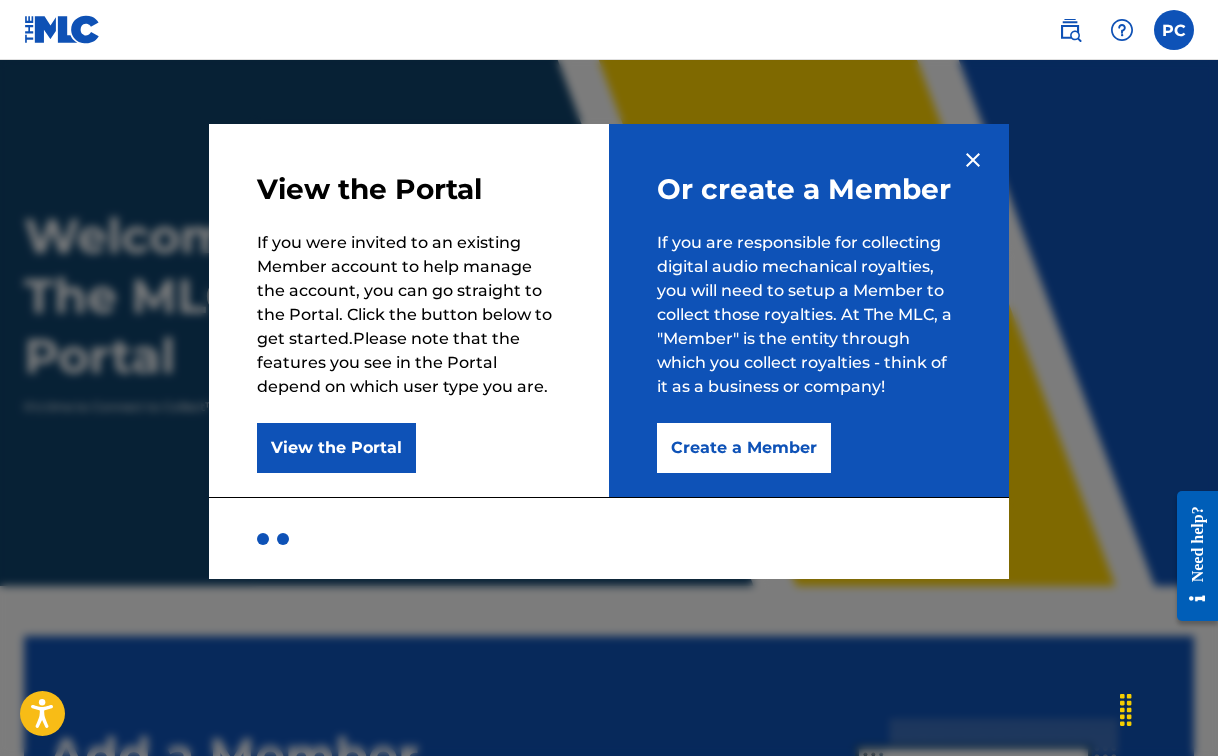 click on "Create a Member" at bounding box center (744, 448) 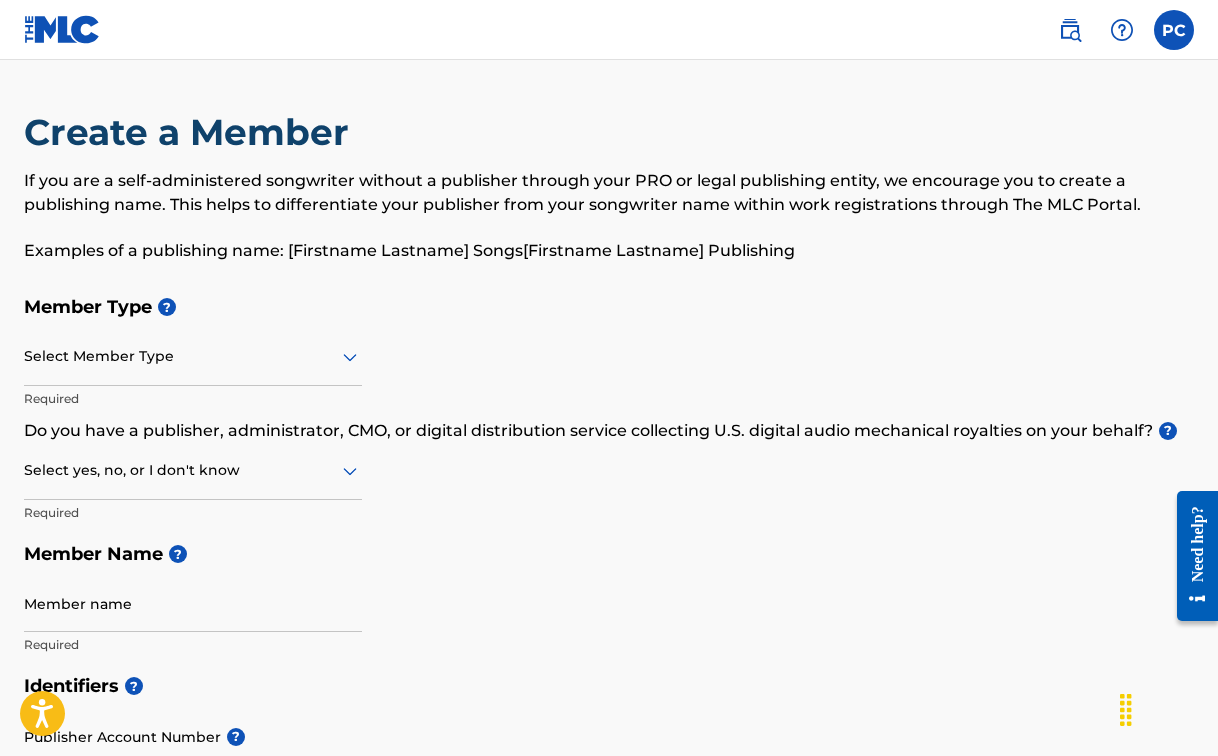 click 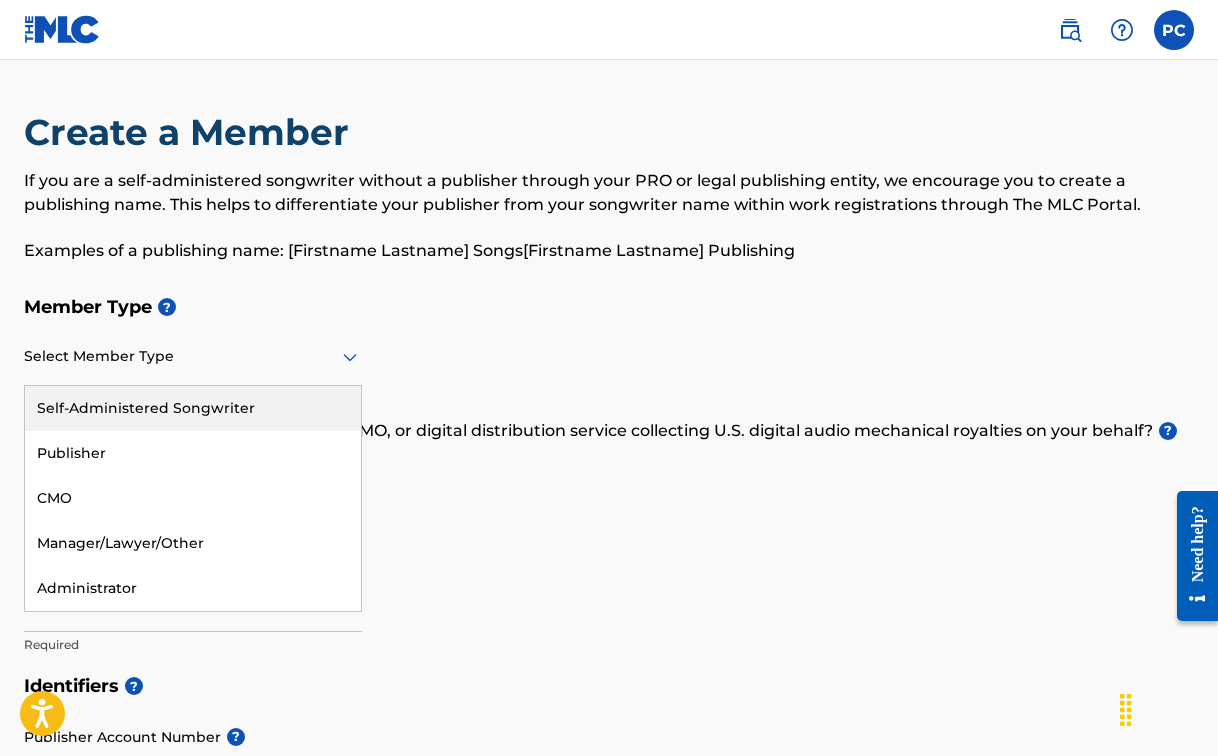 click on "Self-Administered Songwriter" at bounding box center (193, 408) 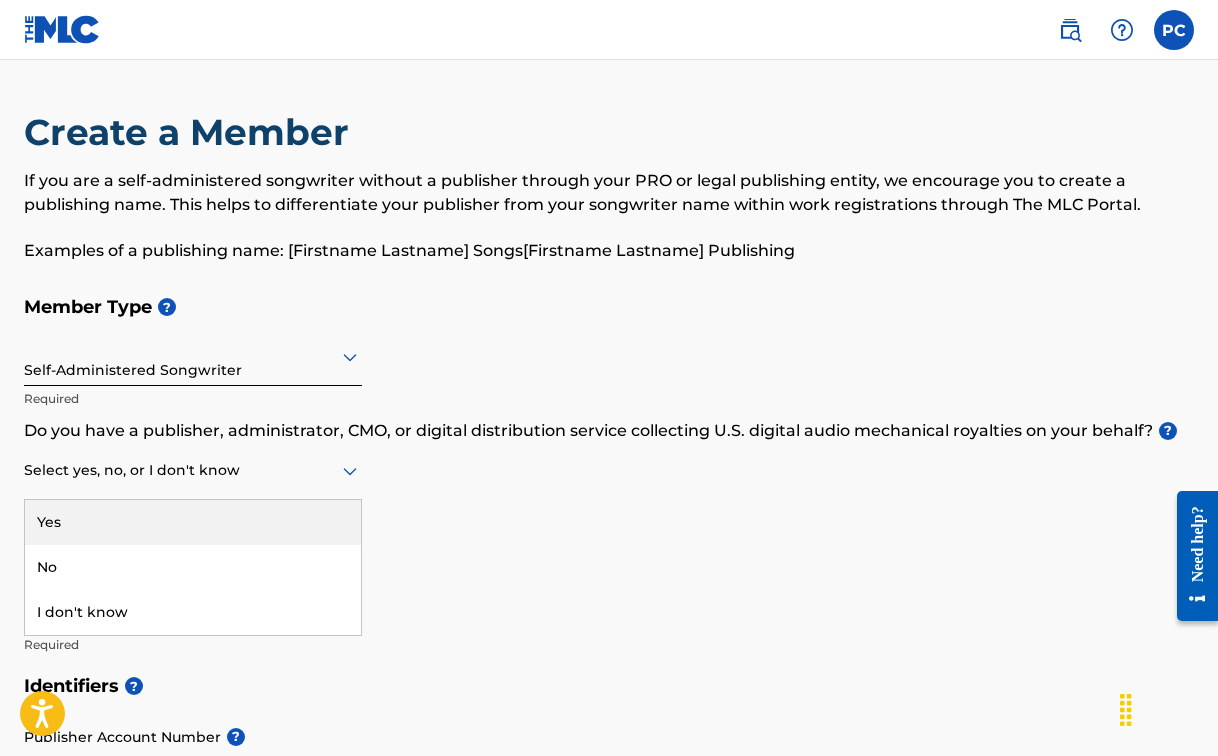 click 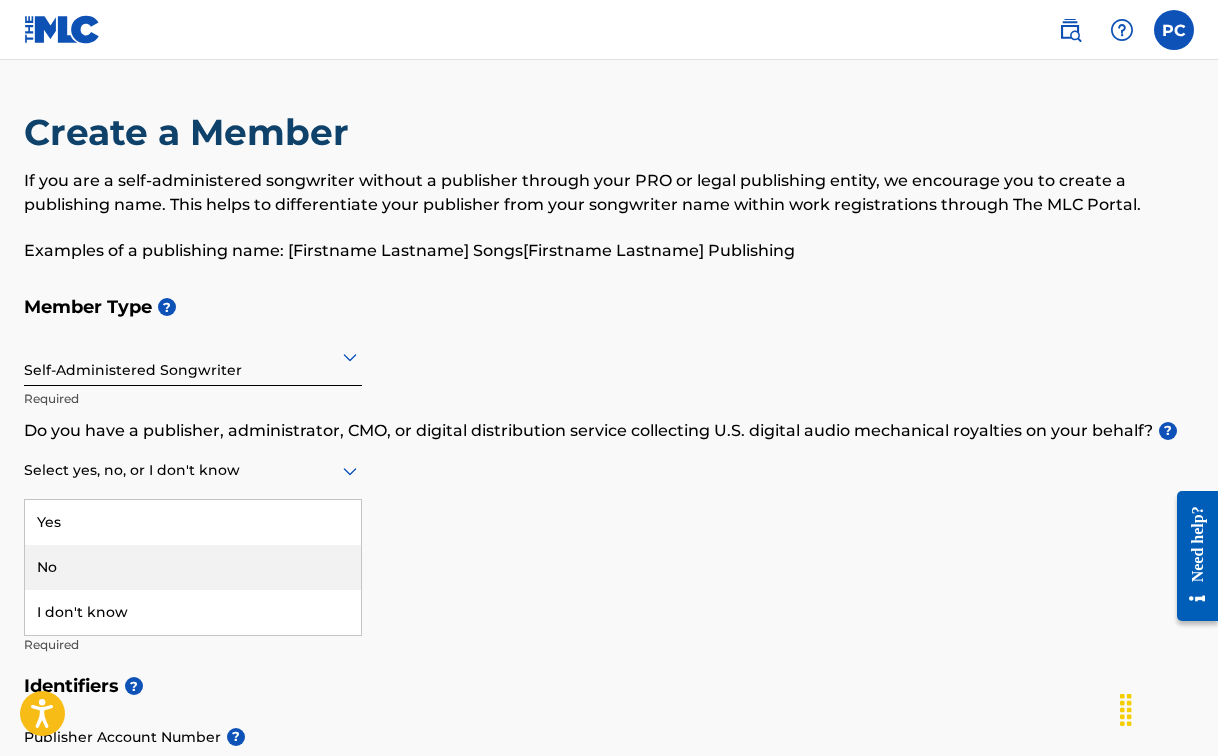 click on "No" at bounding box center (193, 567) 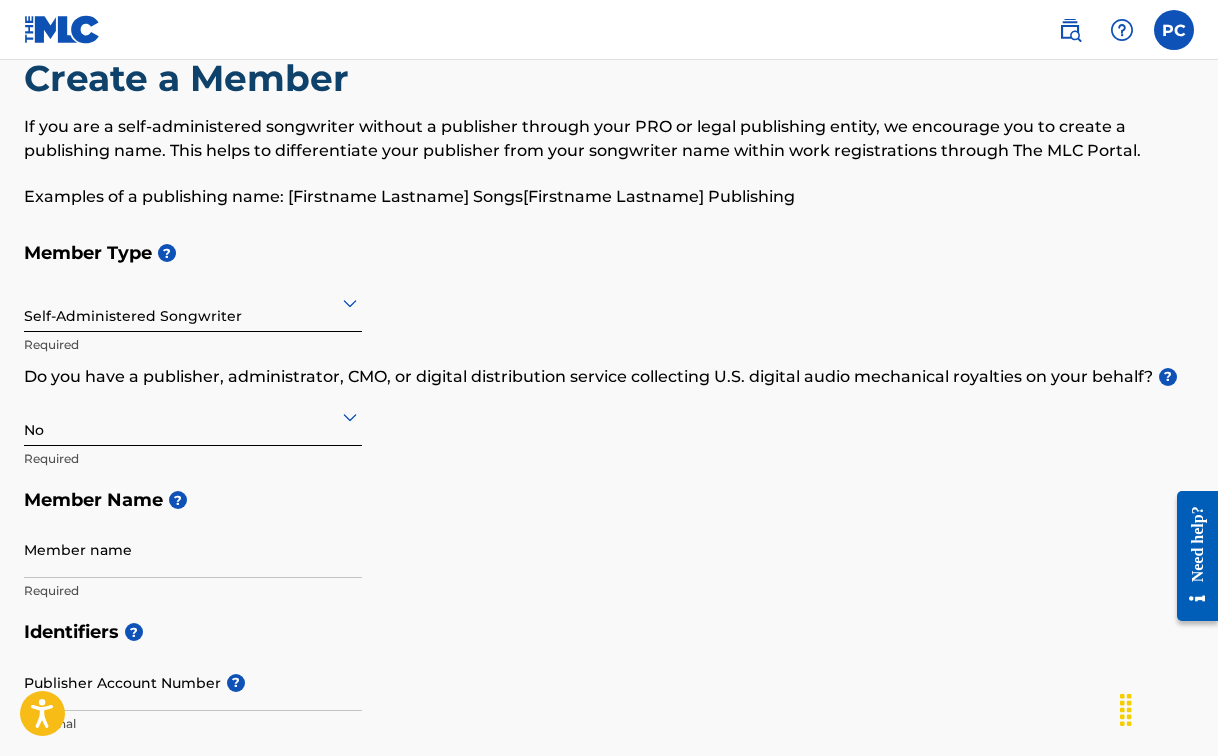 scroll, scrollTop: 100, scrollLeft: 0, axis: vertical 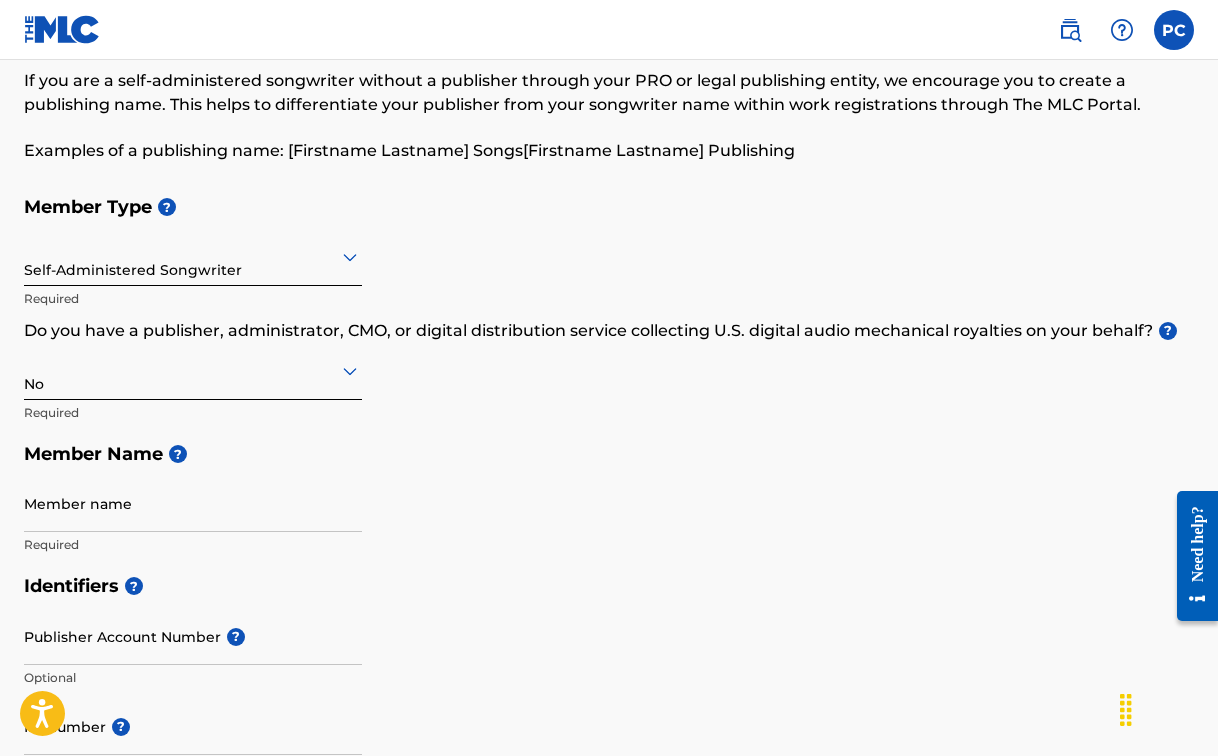 click on "Member name" at bounding box center [193, 503] 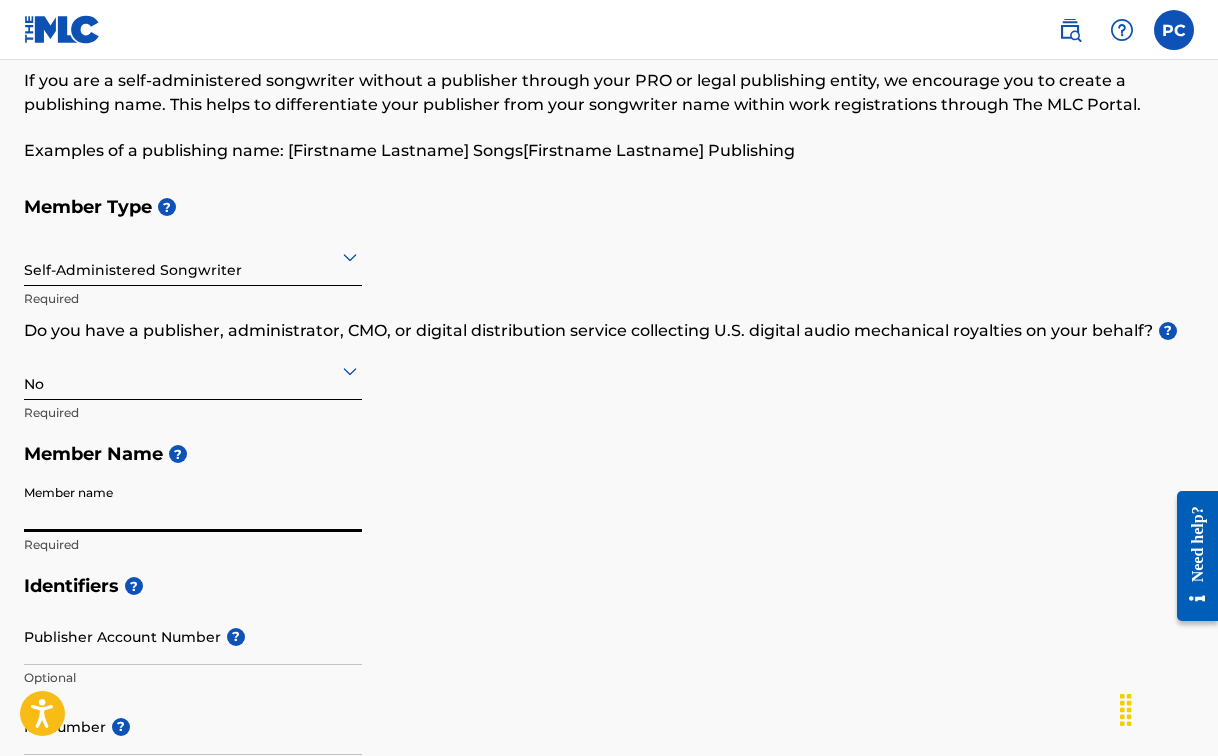 click on "Member name" at bounding box center [193, 503] 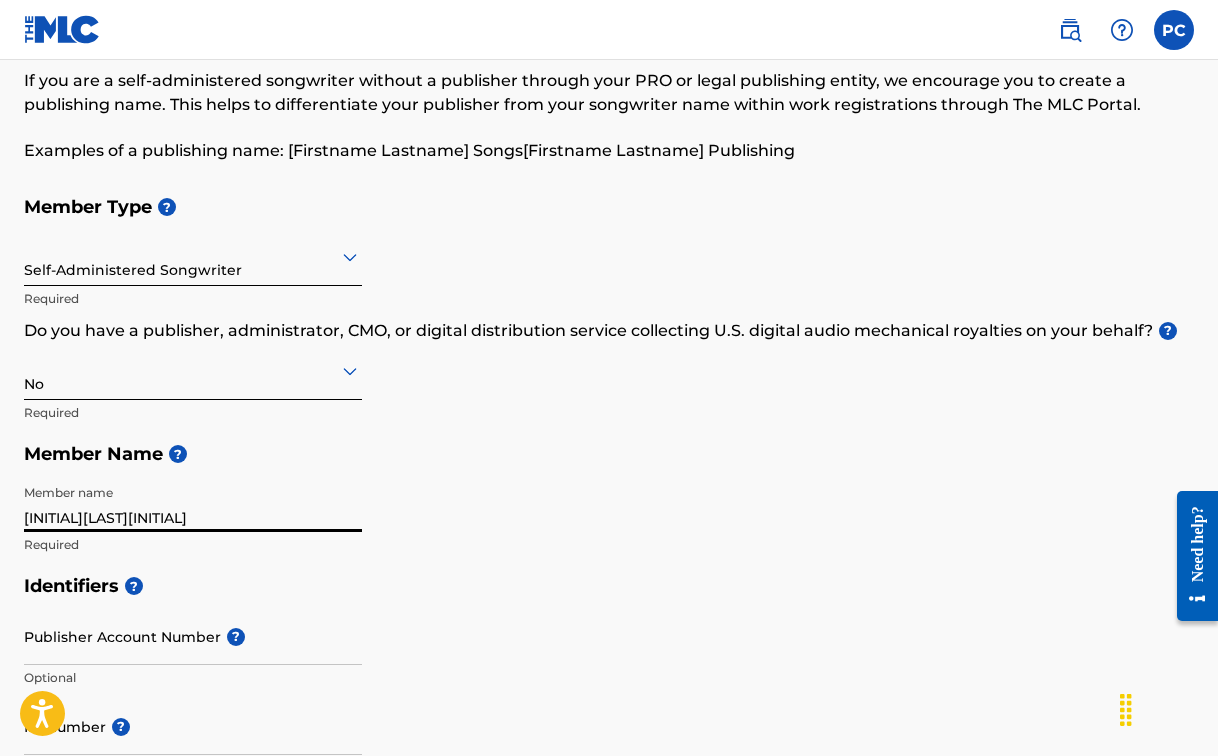 type on "[INITIAL][LAST][INITIAL]" 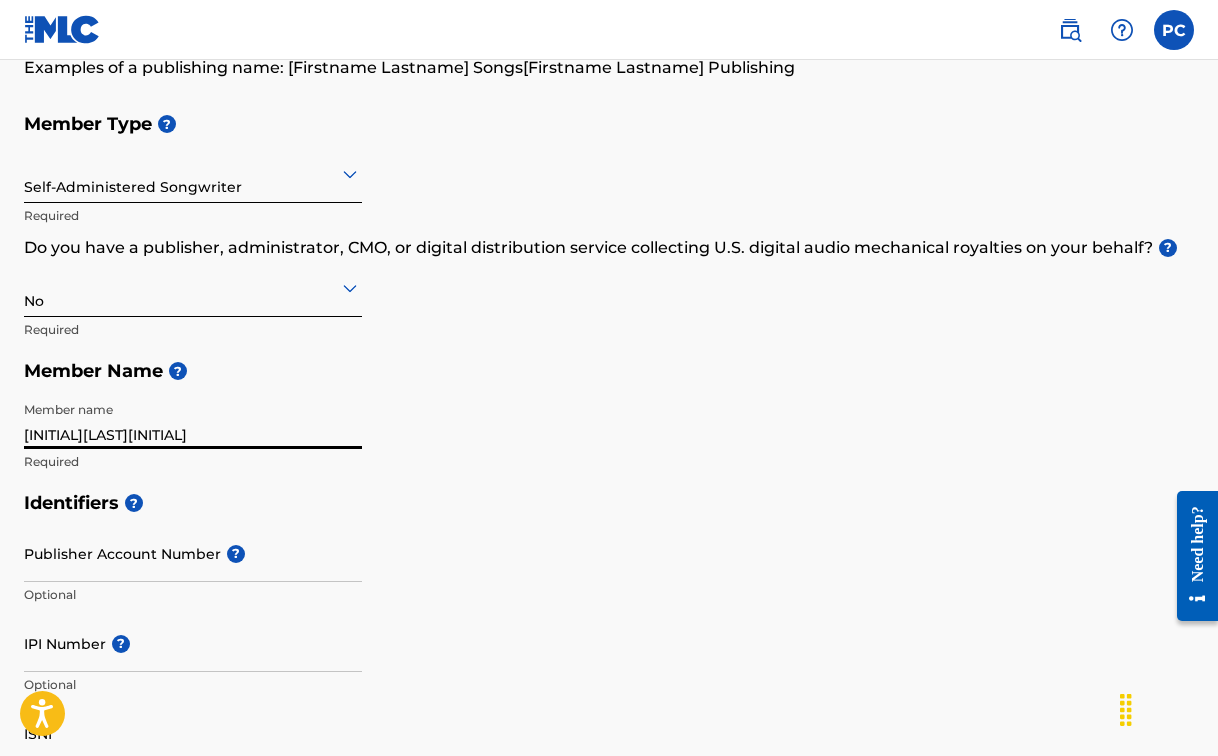 scroll, scrollTop: 300, scrollLeft: 0, axis: vertical 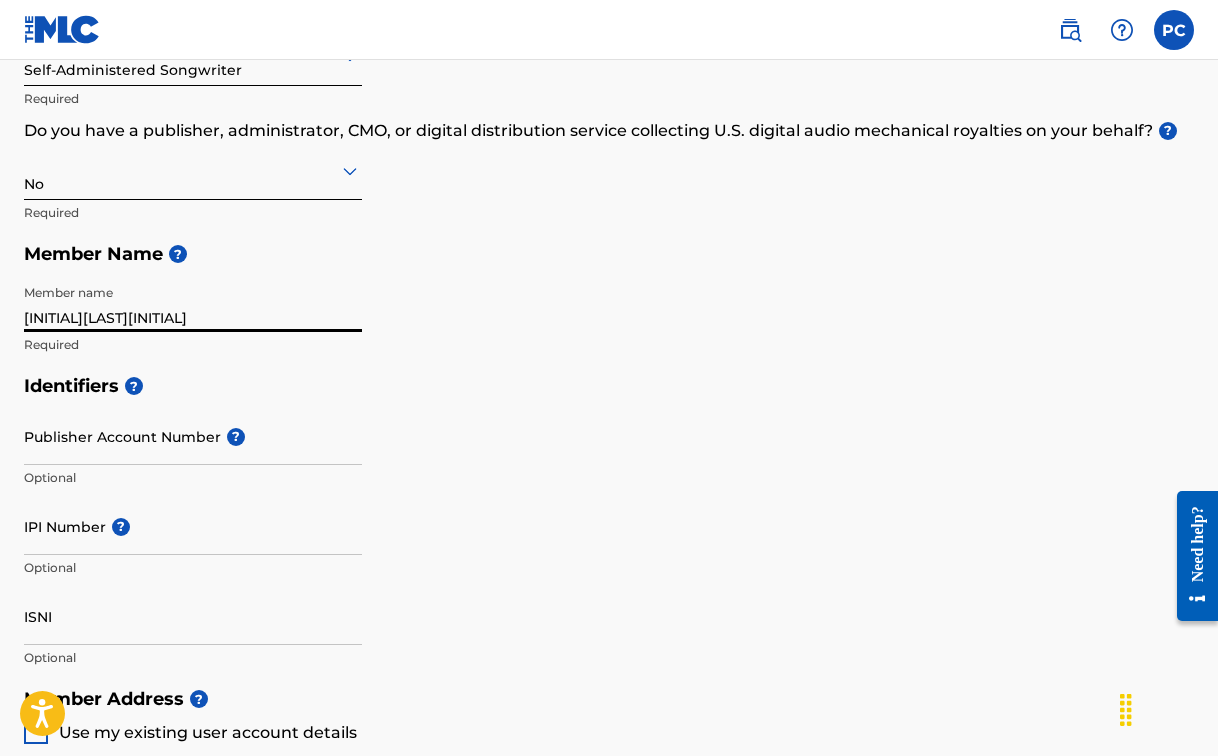 click on "Publisher Account Number ?" at bounding box center (193, 436) 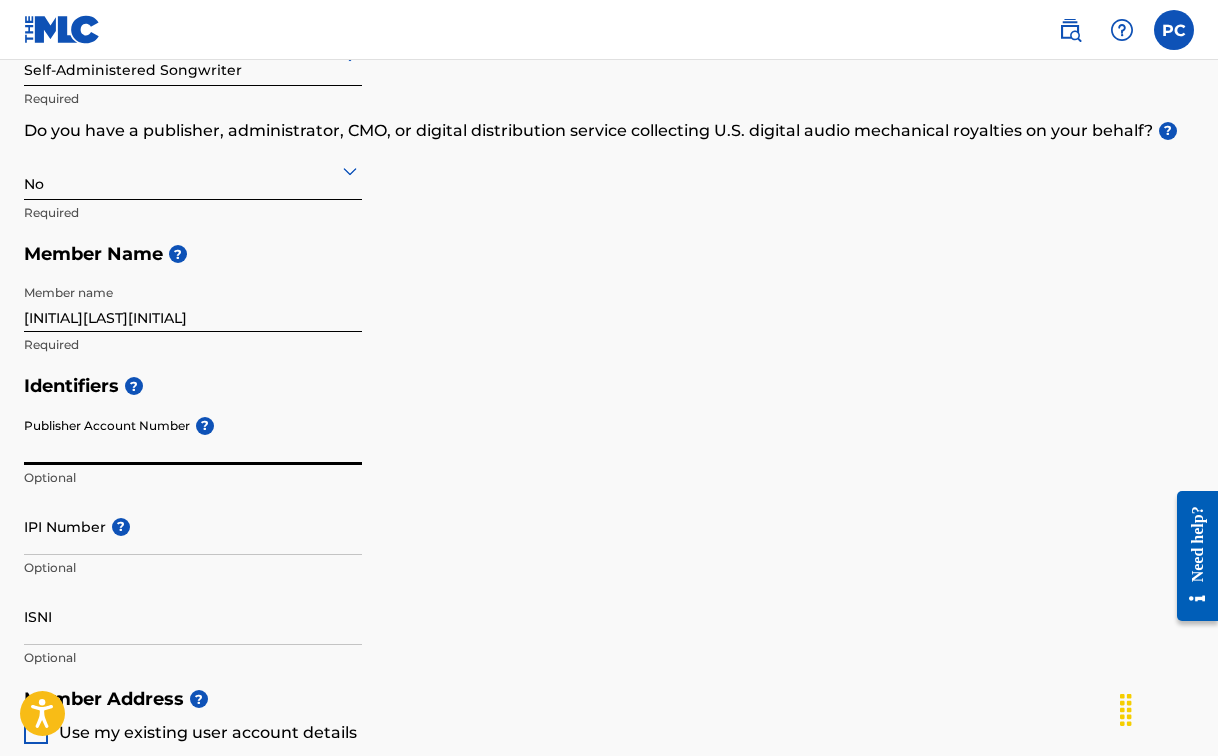 click on "Publisher Account Number ?" at bounding box center (193, 436) 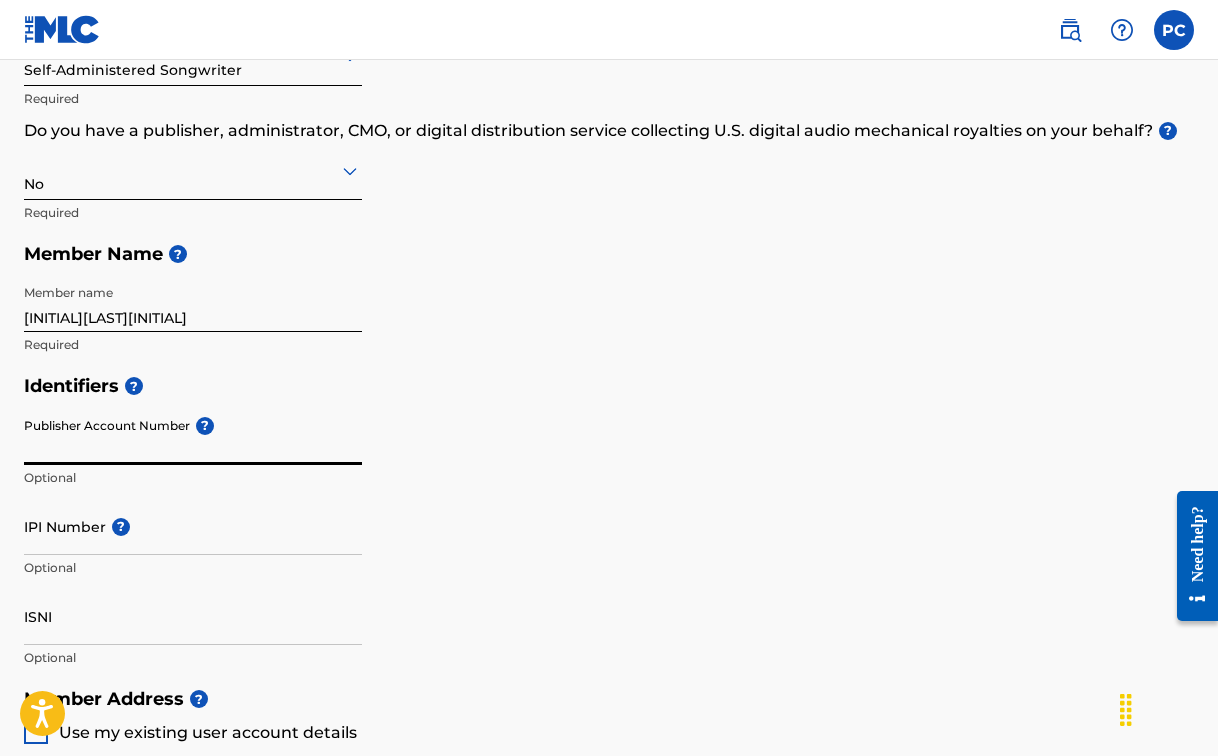 click on "IPI Number ?" at bounding box center [193, 526] 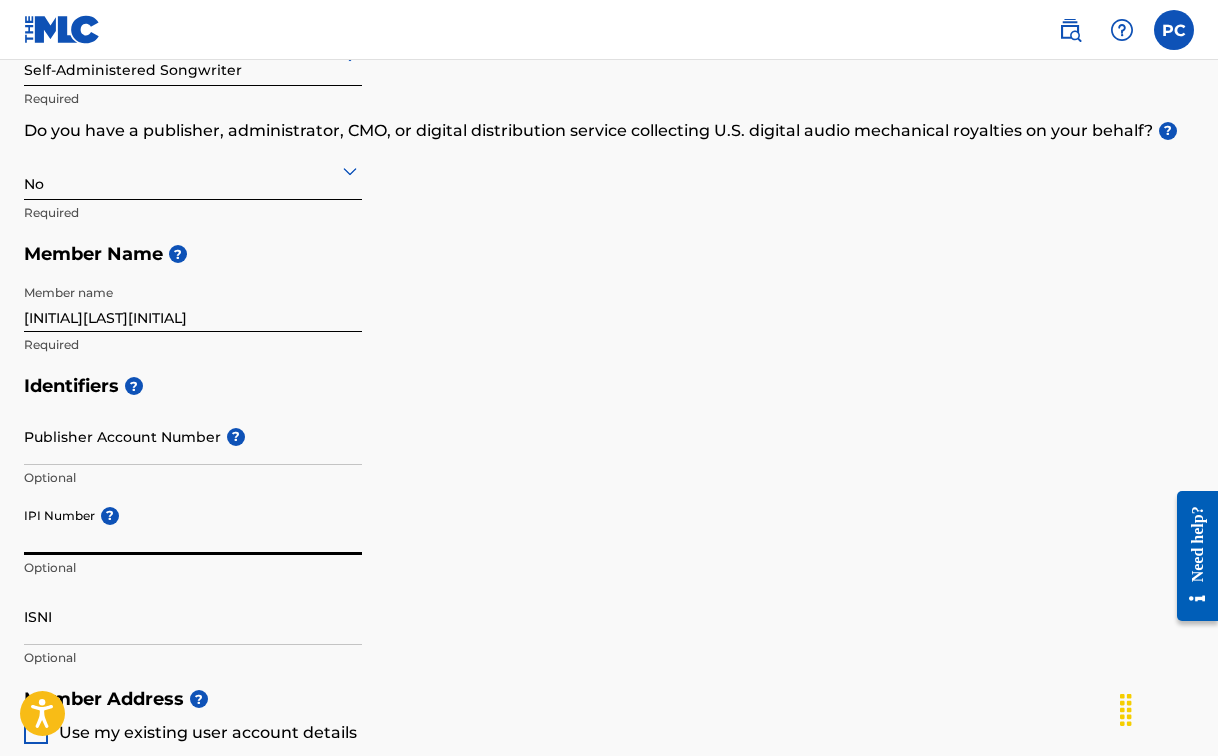 click on "IPI Number ?" at bounding box center (193, 526) 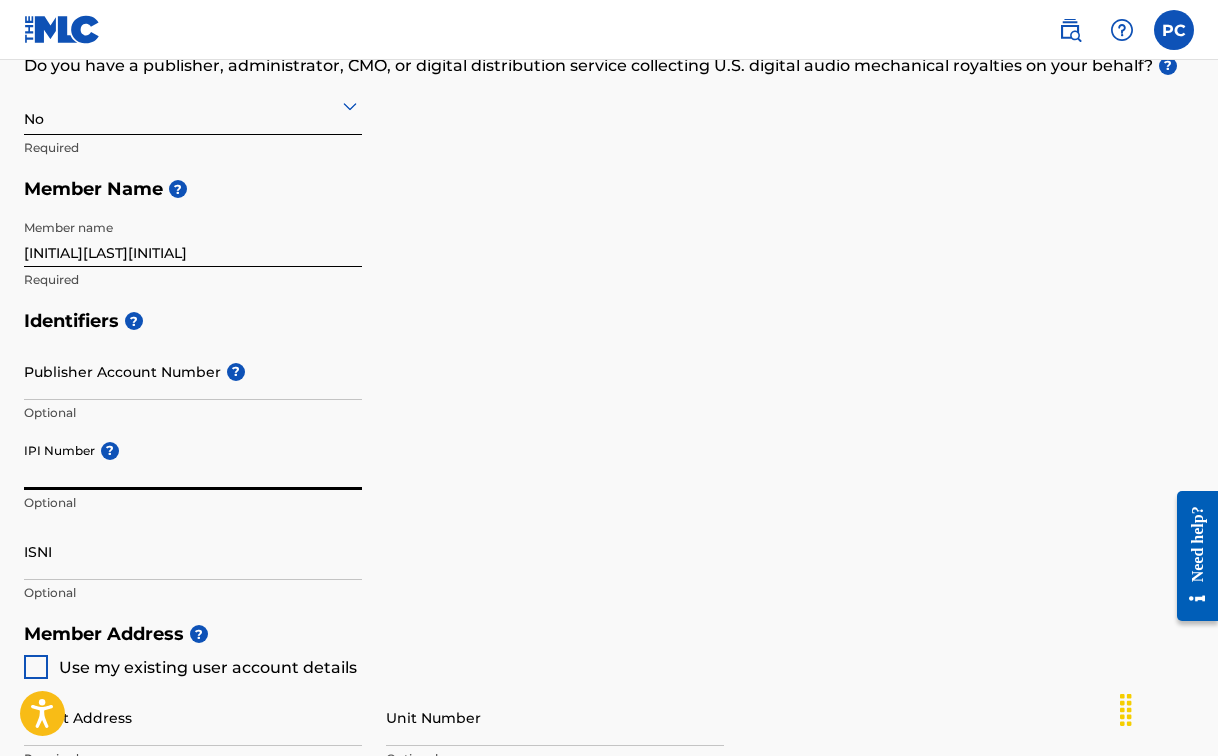 scroll, scrollTop: 500, scrollLeft: 0, axis: vertical 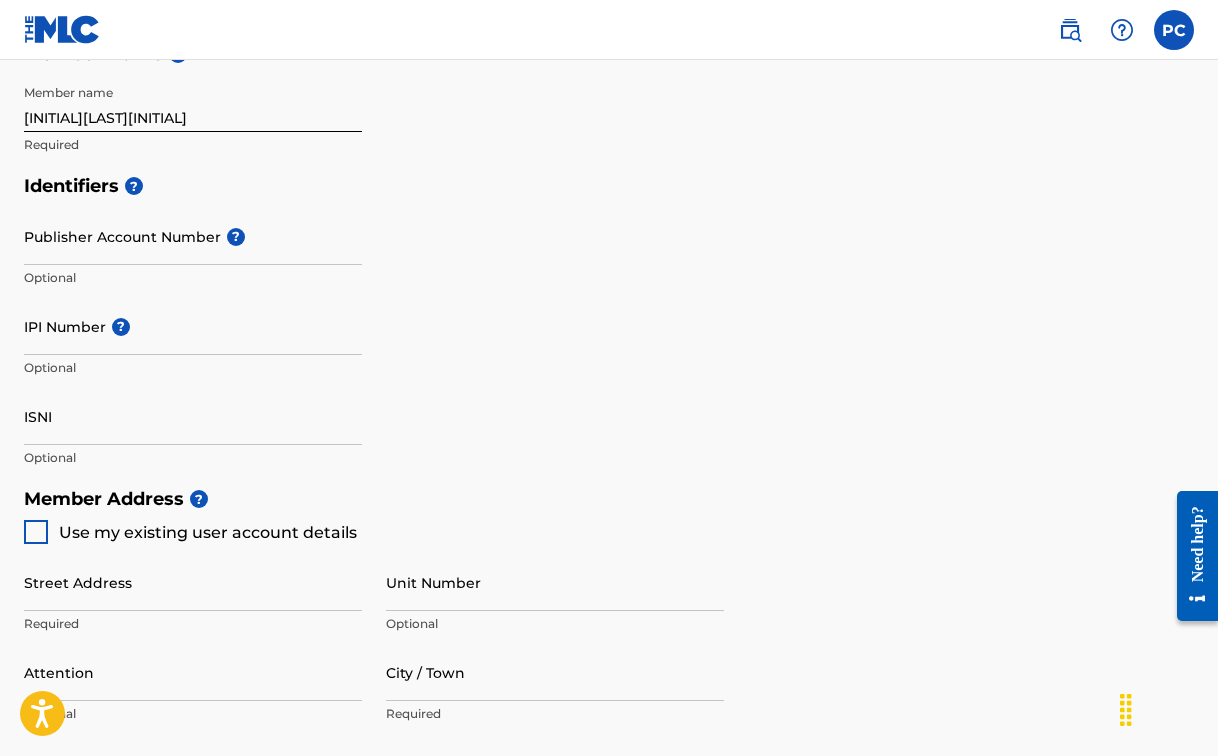 click at bounding box center (36, 532) 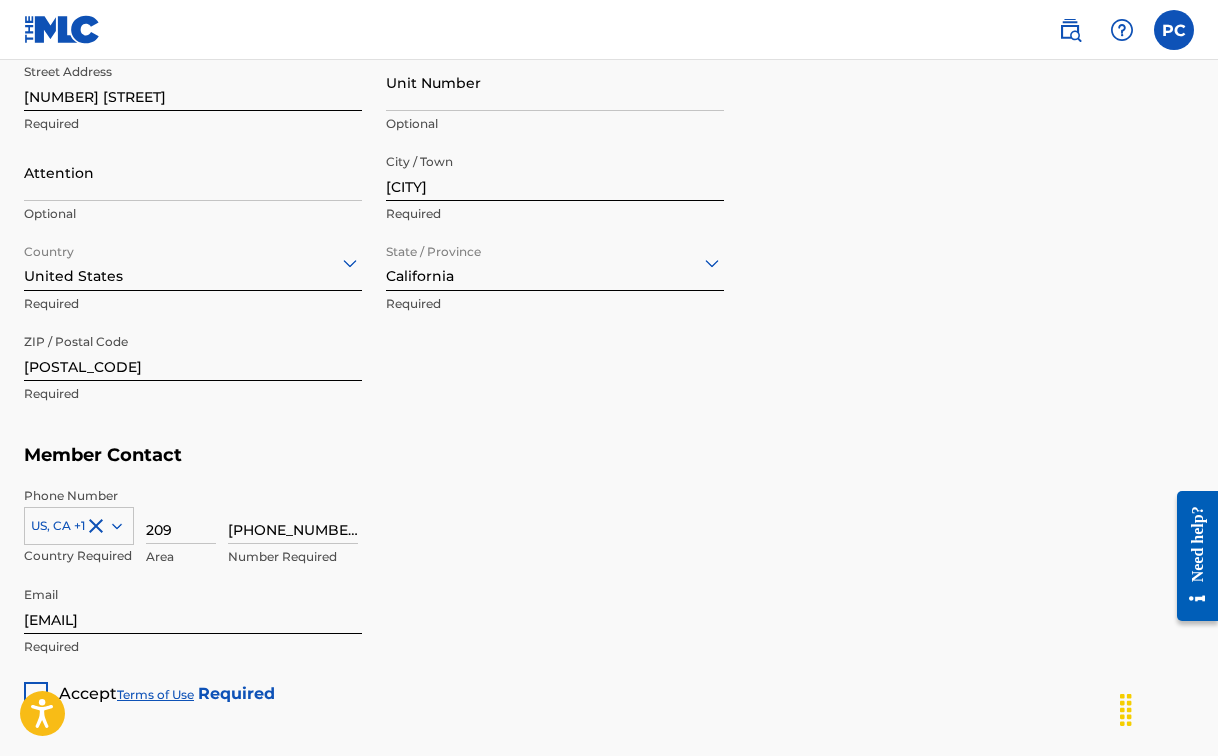 scroll, scrollTop: 1196, scrollLeft: 0, axis: vertical 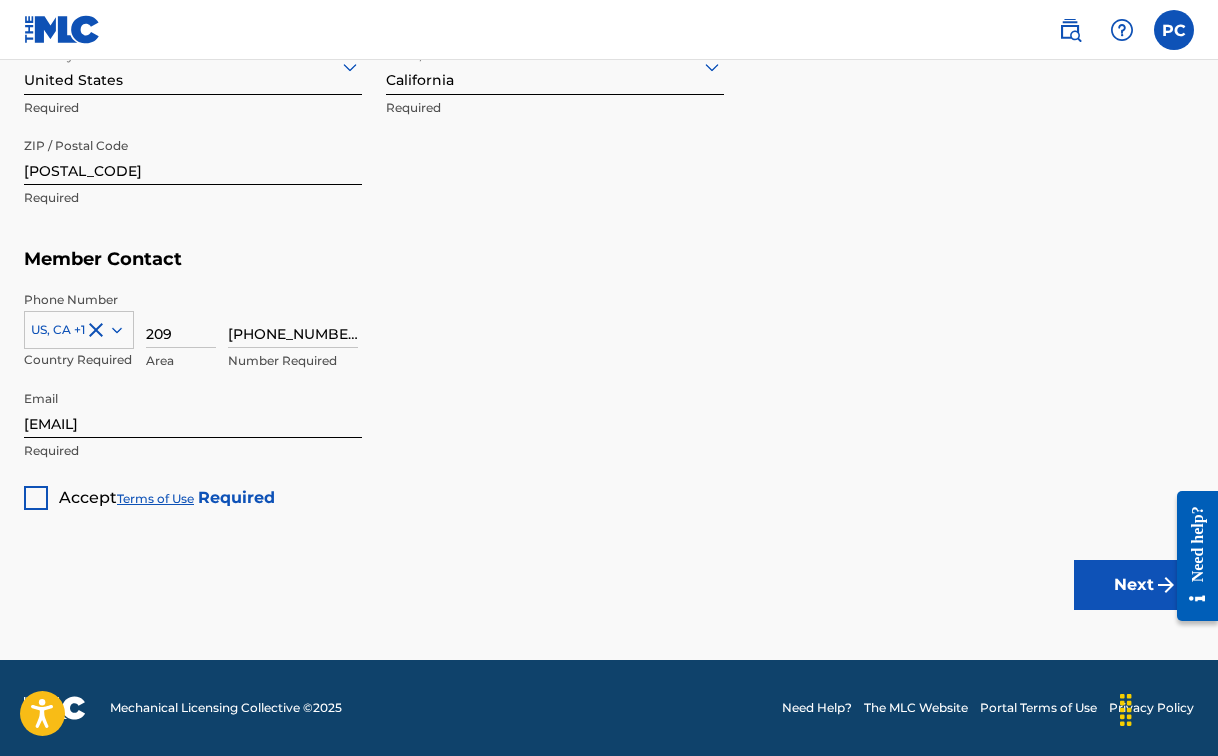 click at bounding box center (36, 498) 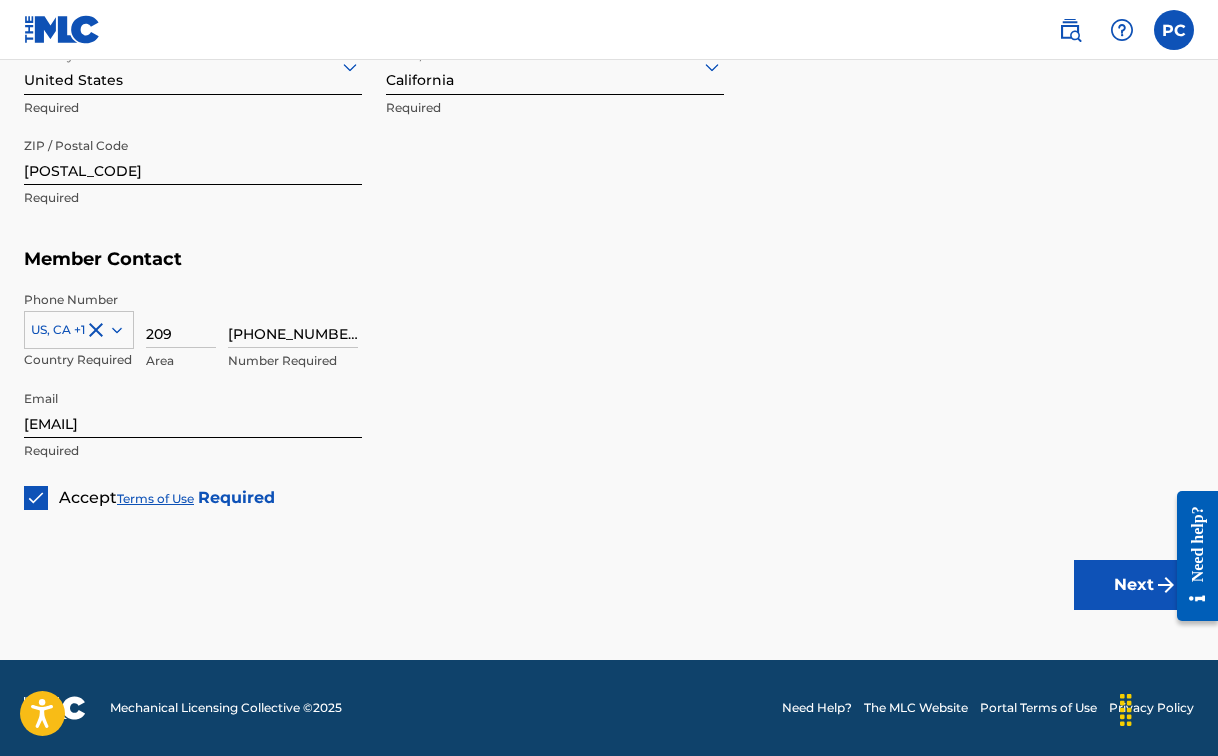 click on "Next" at bounding box center [1134, 585] 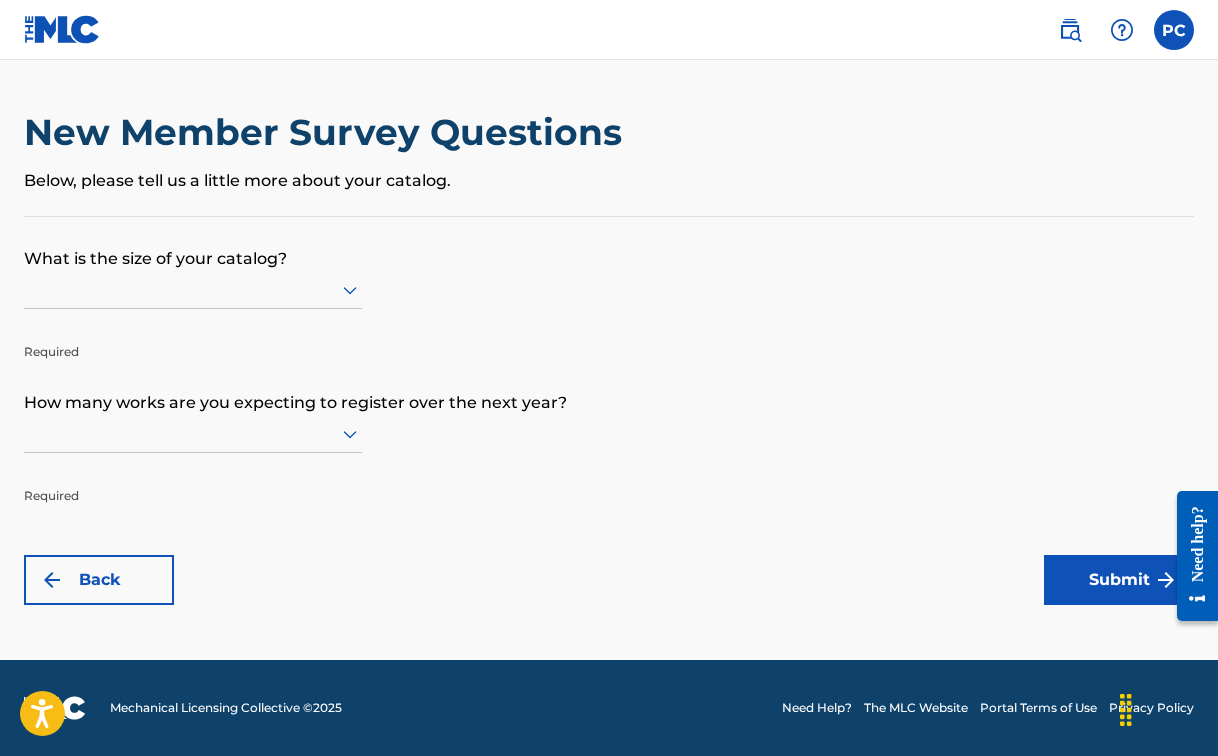 scroll, scrollTop: 0, scrollLeft: 0, axis: both 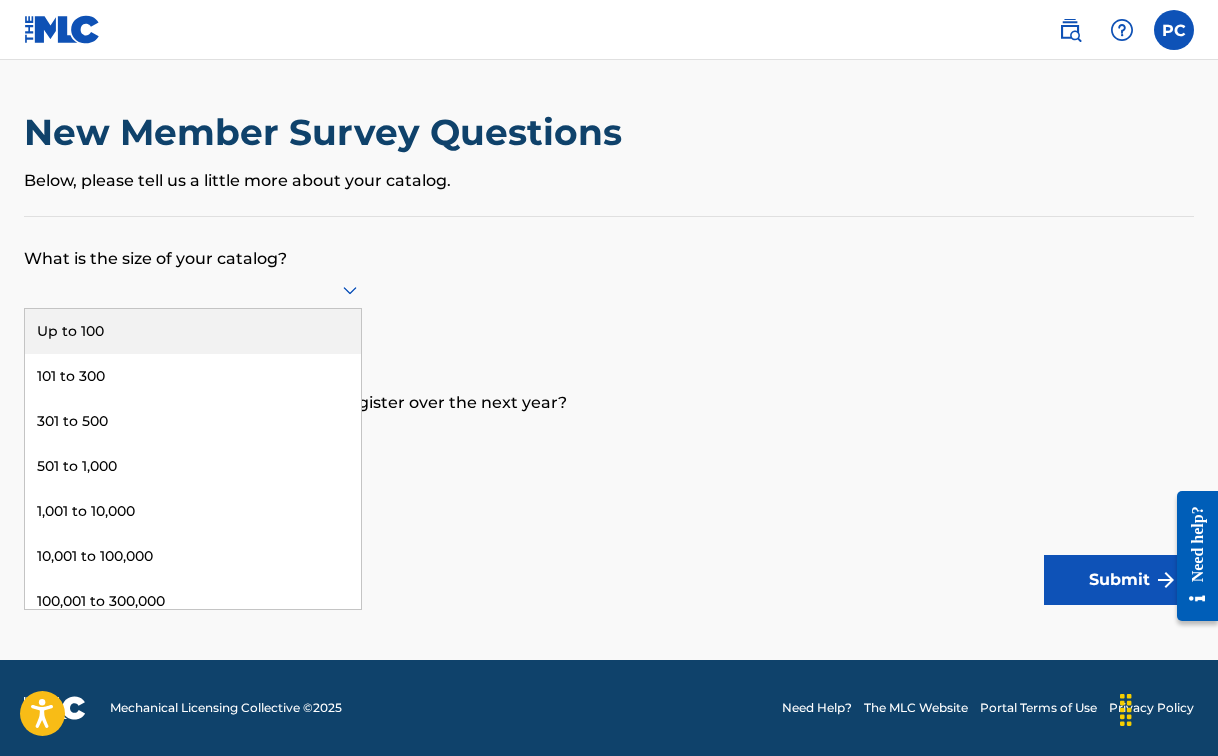 click on "Up to 100" at bounding box center [193, 331] 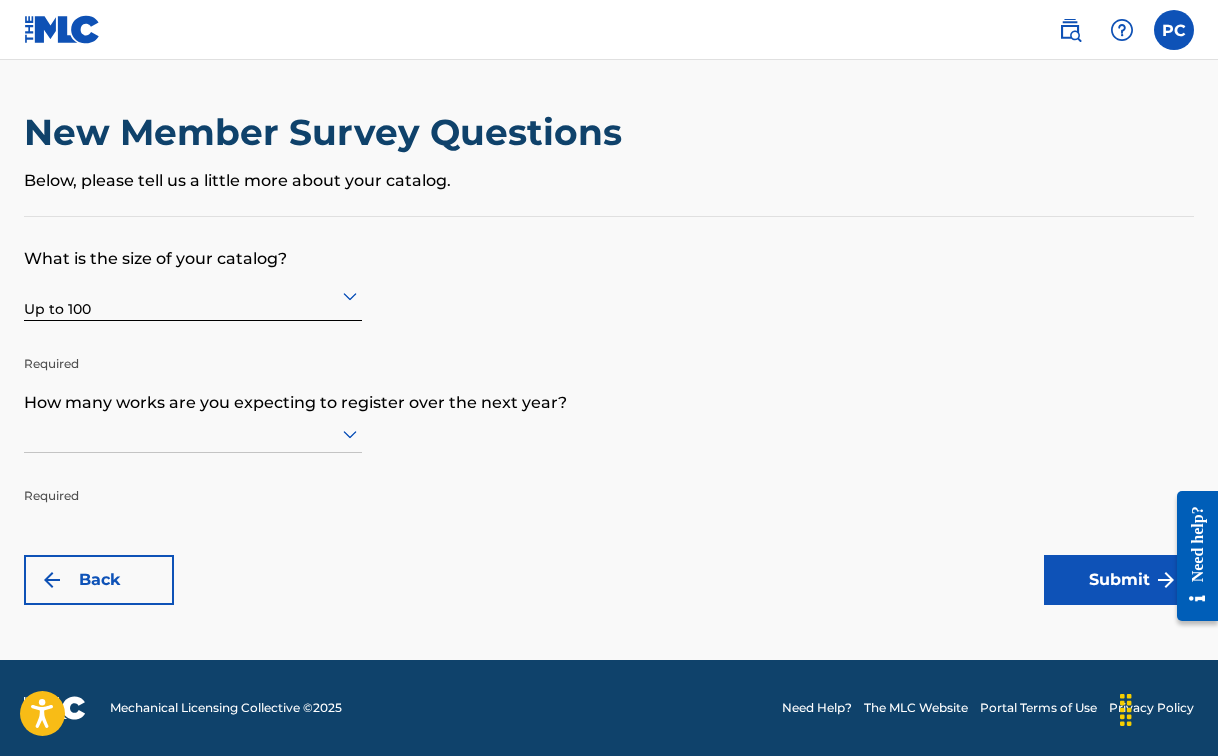 click 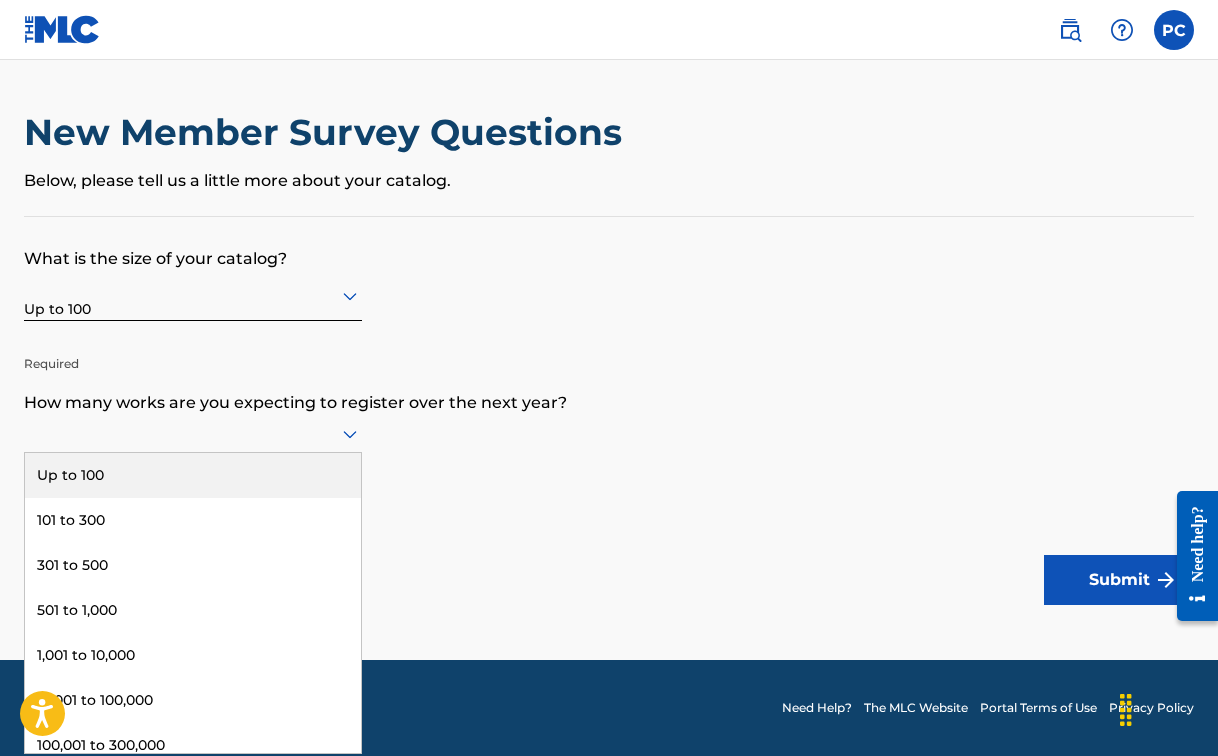 click on "Up to 100" at bounding box center [193, 475] 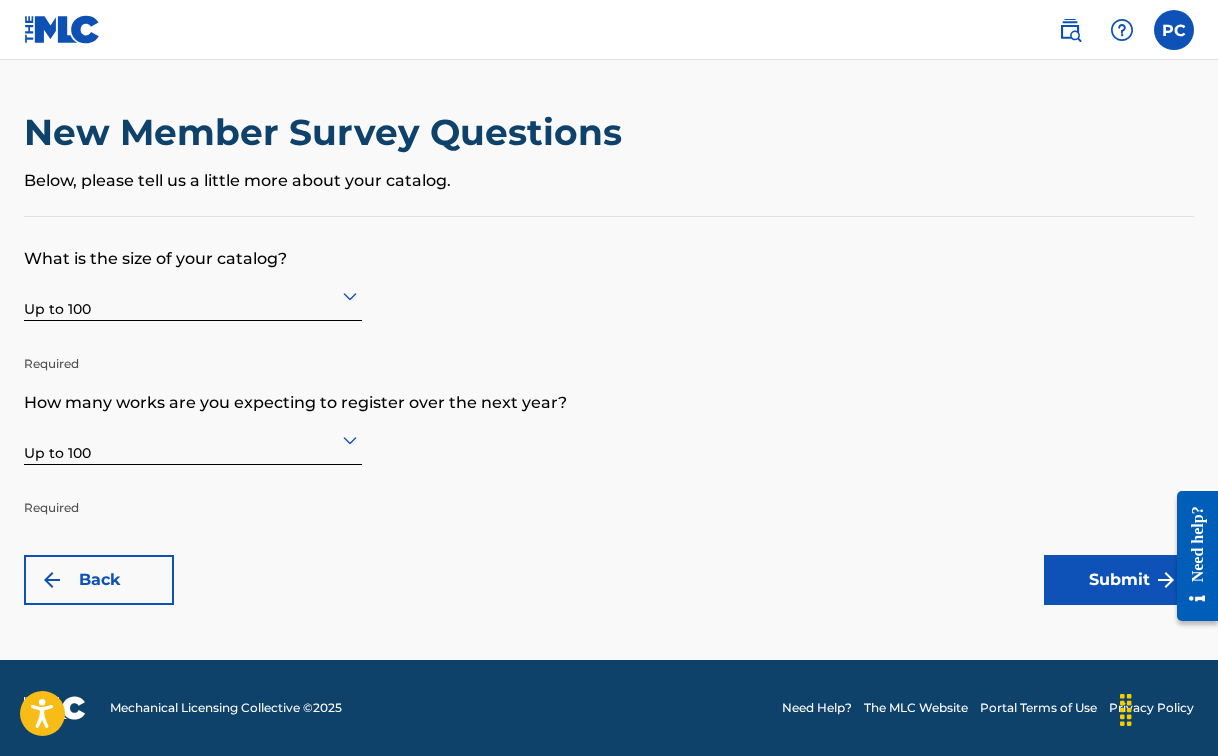 click on "Submit" at bounding box center [1119, 580] 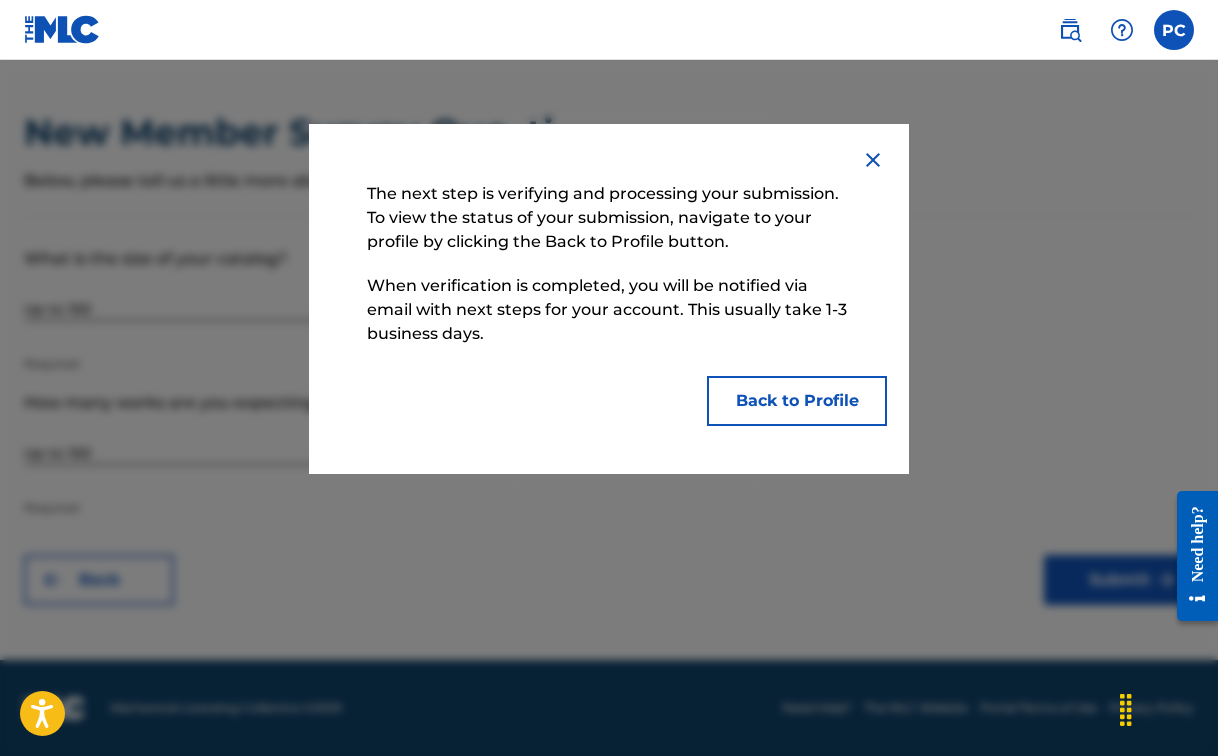 click on "Back to Profile" at bounding box center [797, 401] 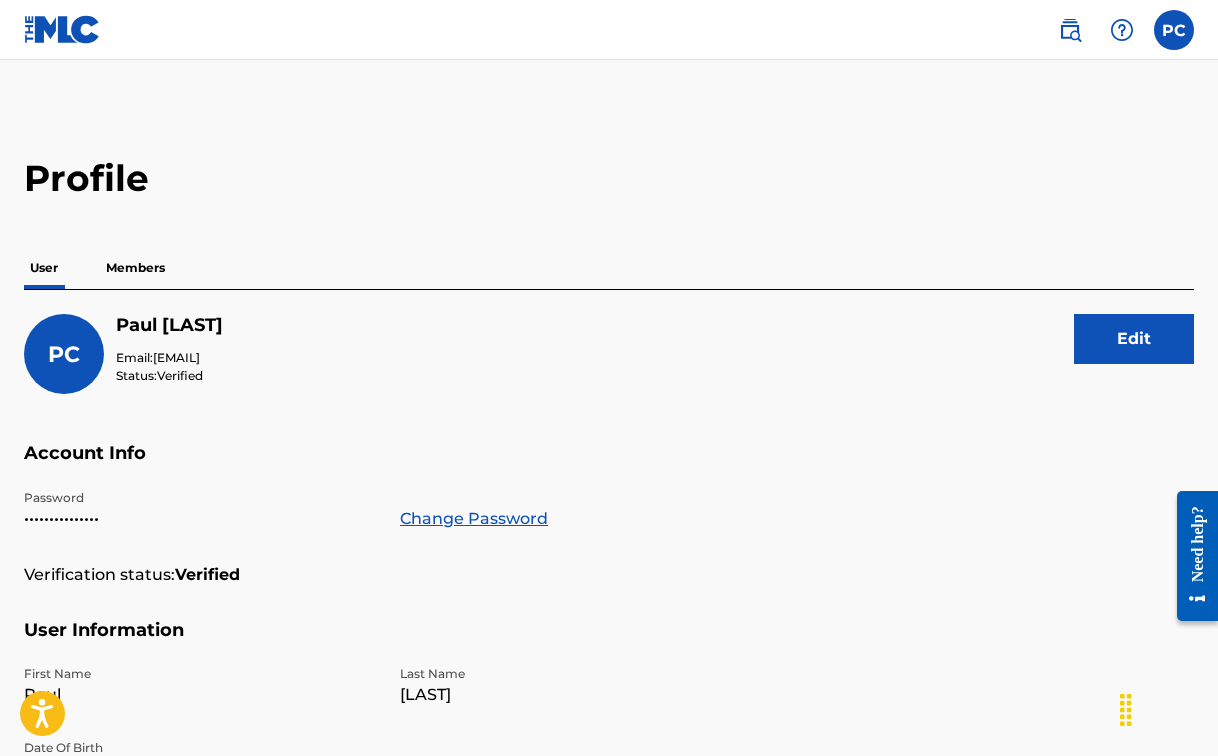 click on "Members" at bounding box center [135, 268] 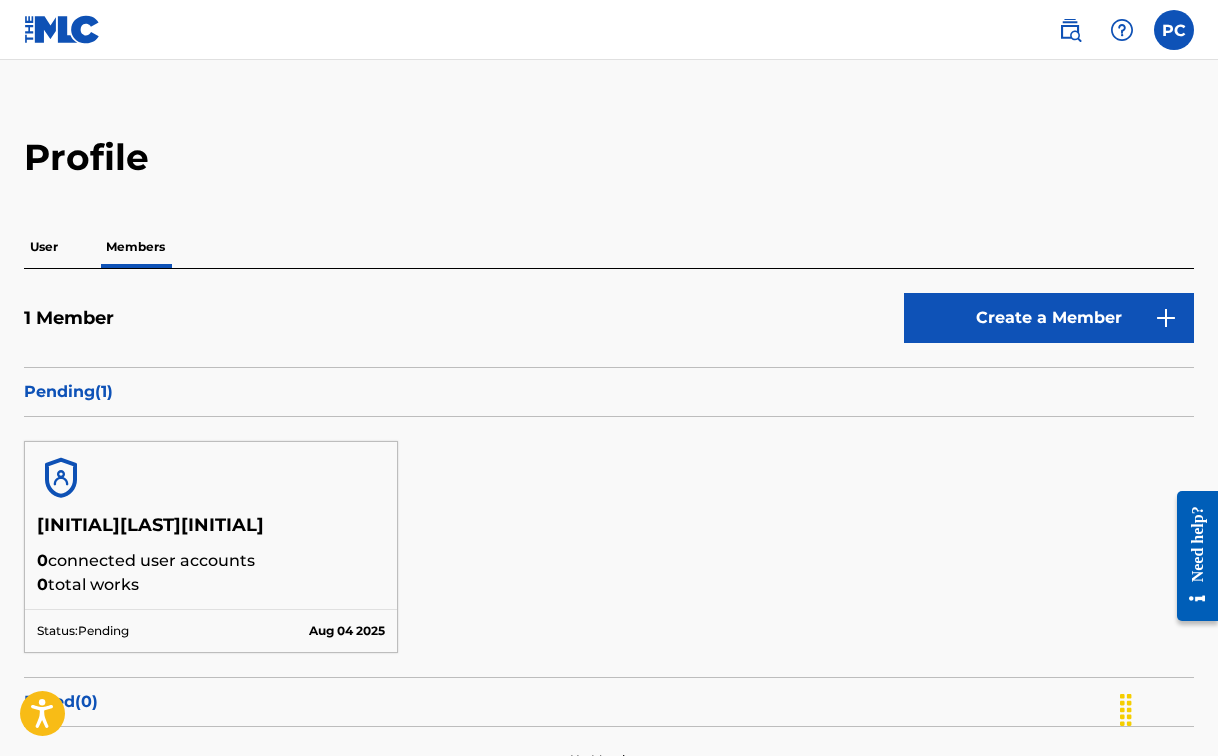 scroll, scrollTop: 0, scrollLeft: 0, axis: both 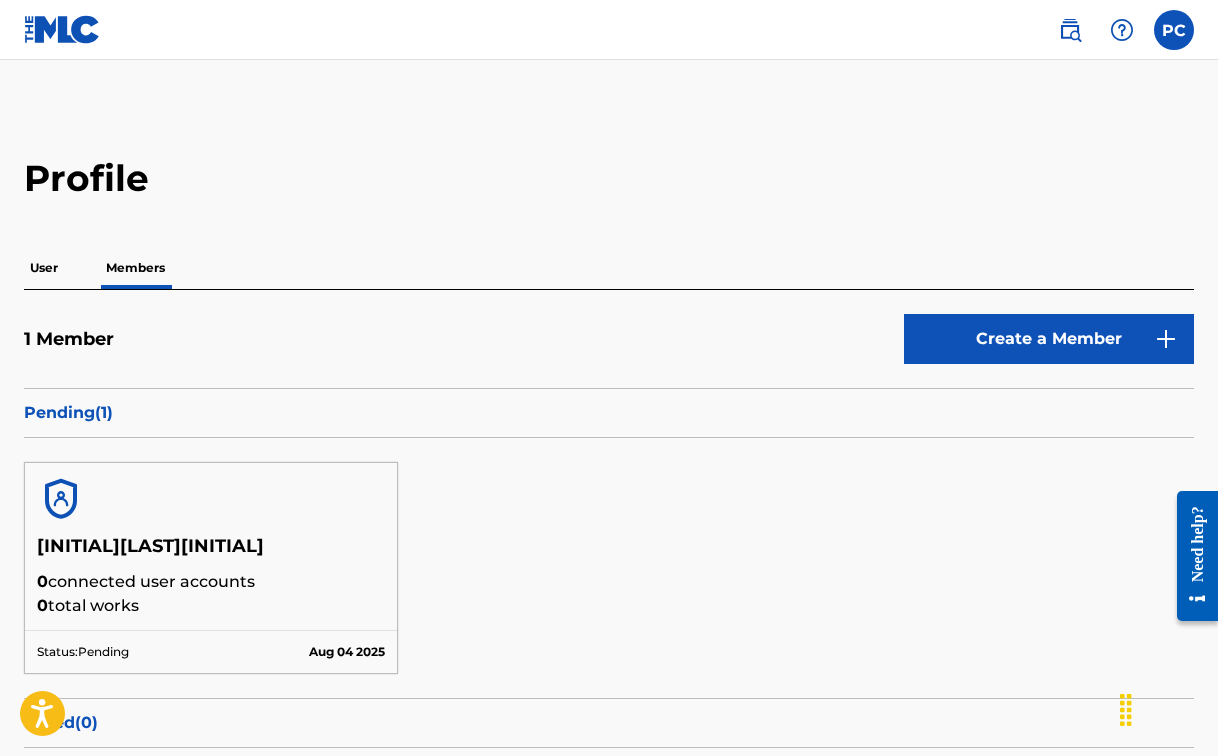 click on "Profile User Members 1  Member Create a Member Pending  ( 1 ) [INITIAL][LAST][INITIAL] 0  connected user accounts 0  total works Status:  Pending Aug 04 2025 Failed  ( 0 ) No Members" at bounding box center [609, 485] 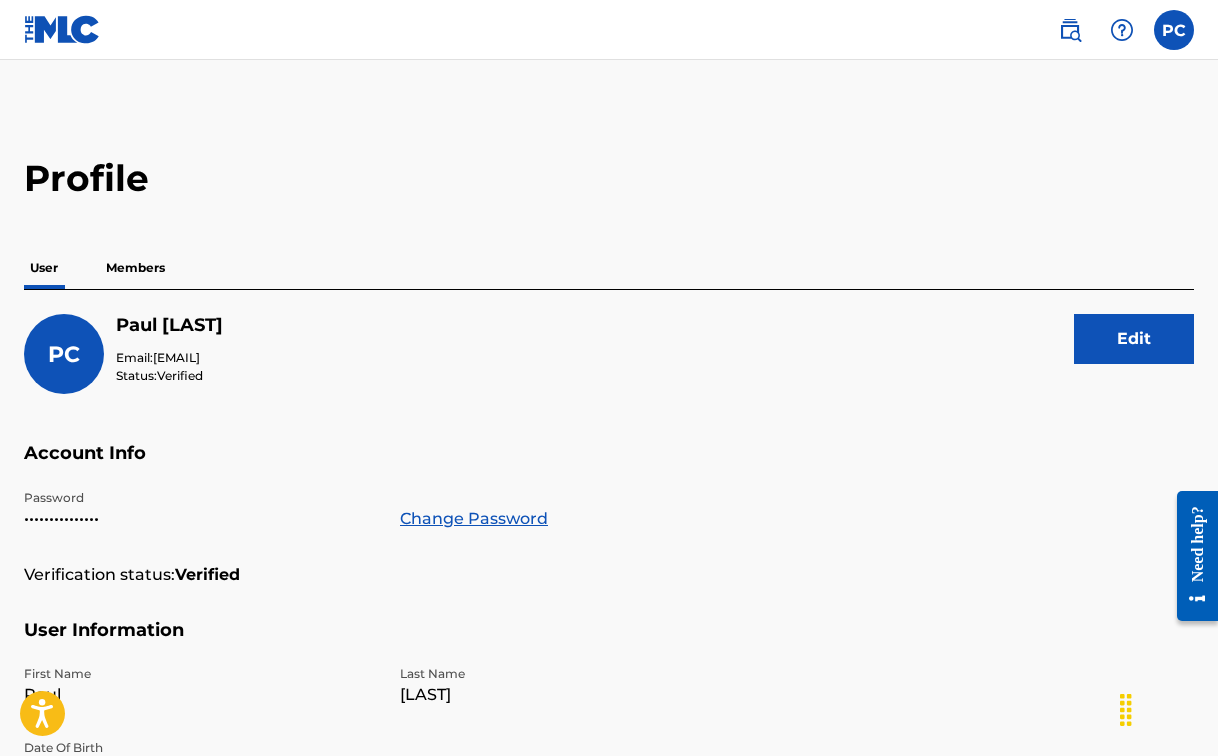 click on "Profile User Members PC [FIRST]   [LAST] Email:  [EMAIL] Status:  Verified Edit Account Info Password ••••••••••••••• Change Password Verification status:  Verified User Information First Name [FIRST] Last Name [LAST] Date Of Birth [MONTH] [DAY] [YEAR] Address Street Address [NUMBER] [STREET] Unit Number City / Town [CITY] State / Province California Country United States ZIP / Postal Code [POSTAL_CODE] Contact Information Phone Number +1-[AREA_CODE]-[PHONE_NUMBER] Email Address [EMAIL]" at bounding box center (609, 679) 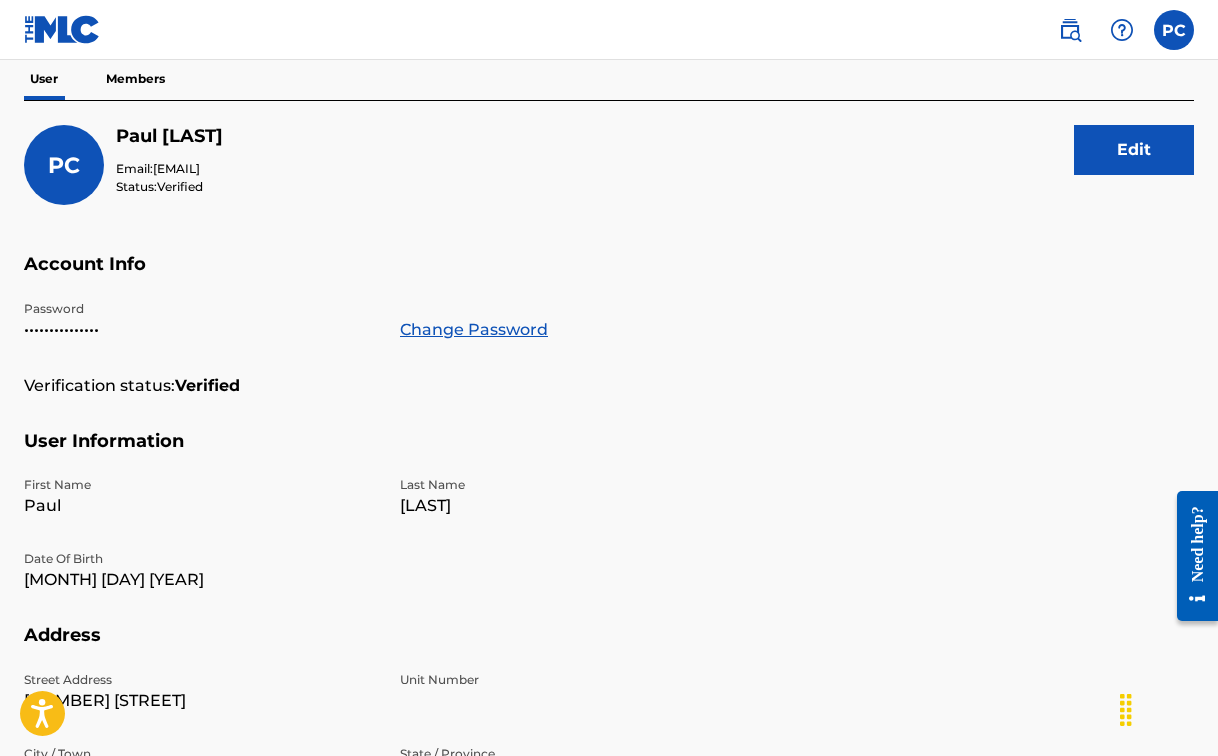scroll, scrollTop: 0, scrollLeft: 0, axis: both 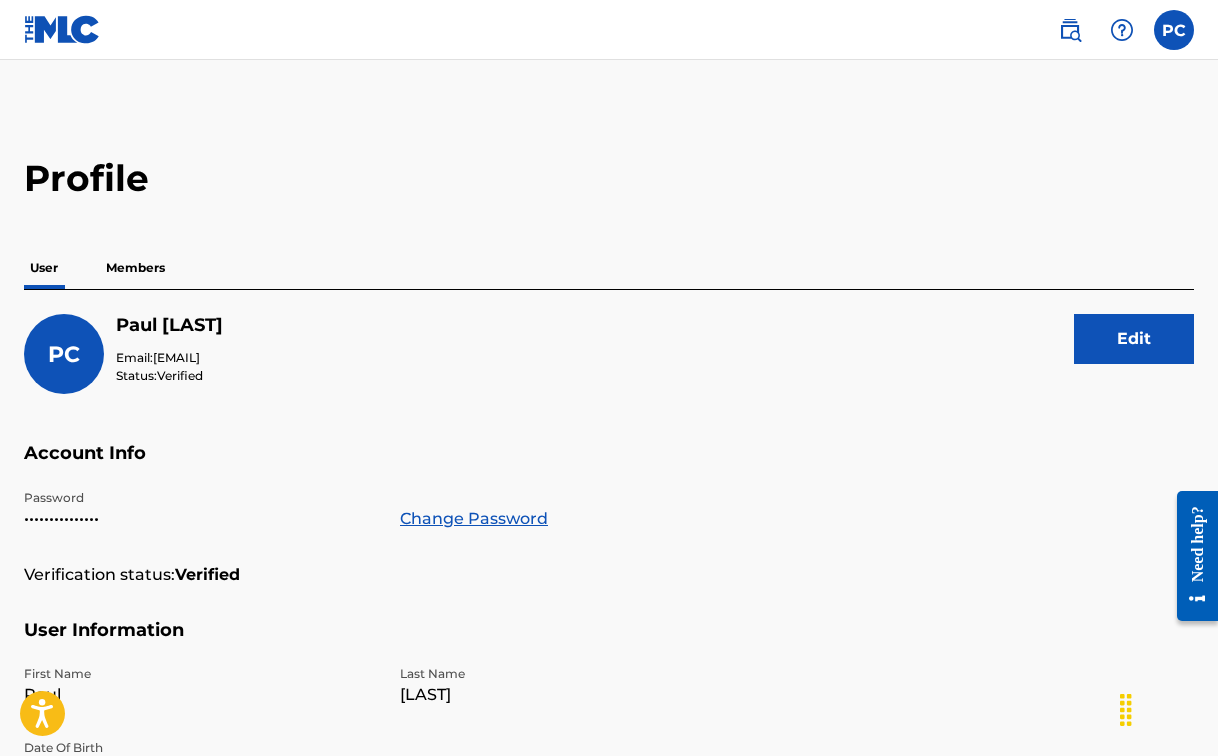 click on "Members" at bounding box center [135, 268] 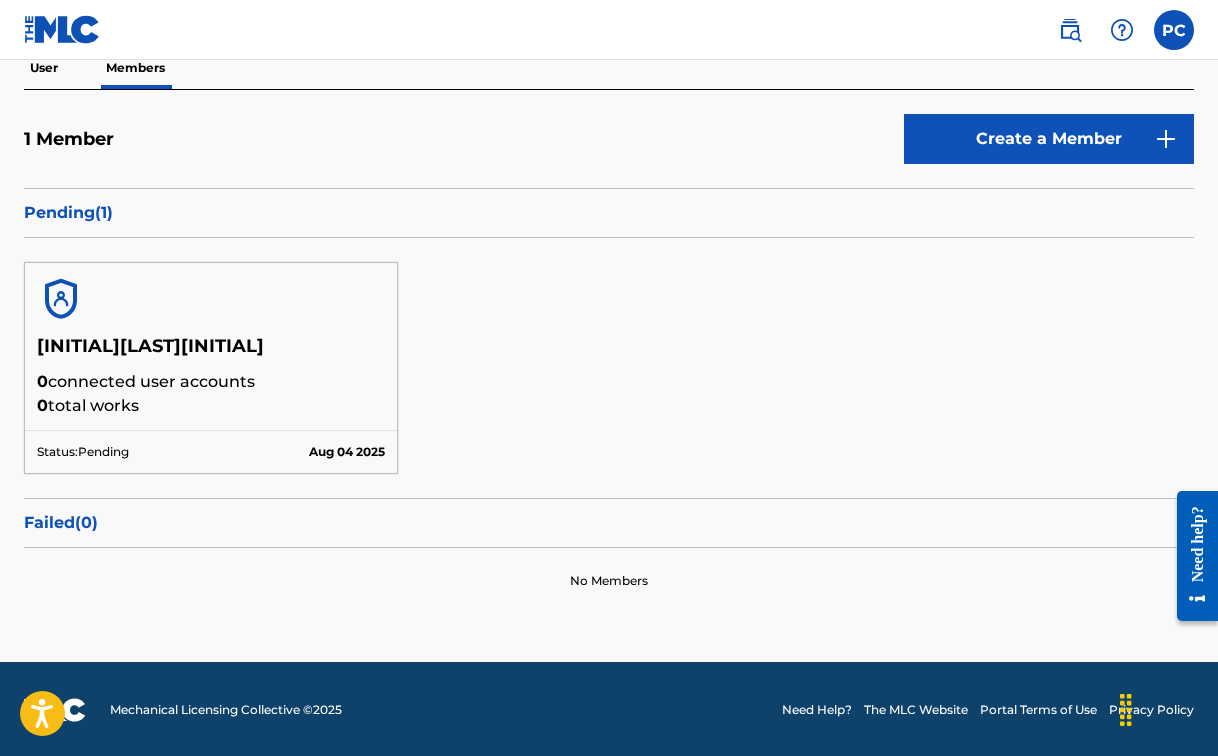 scroll, scrollTop: 202, scrollLeft: 0, axis: vertical 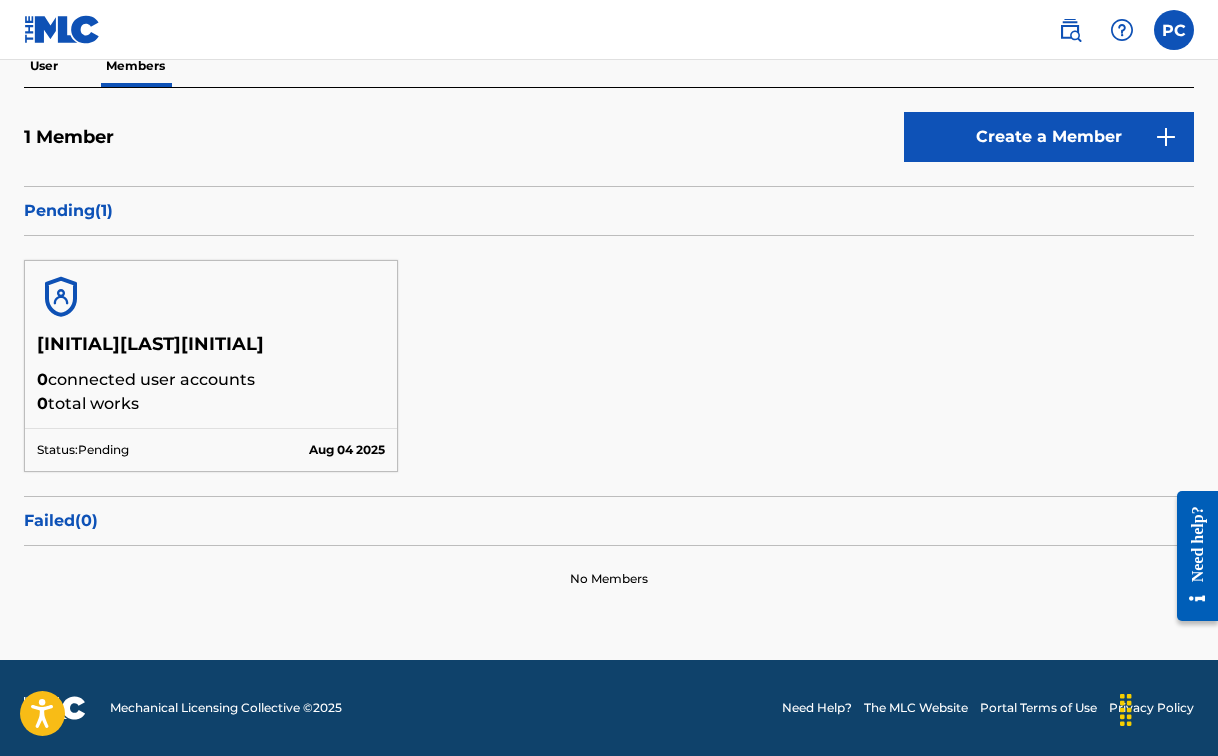 click on "[INITIAL][LAST] [YEAR]  connected user accounts 0  total works Status:  Pending Aug 04 2025" at bounding box center [609, 366] 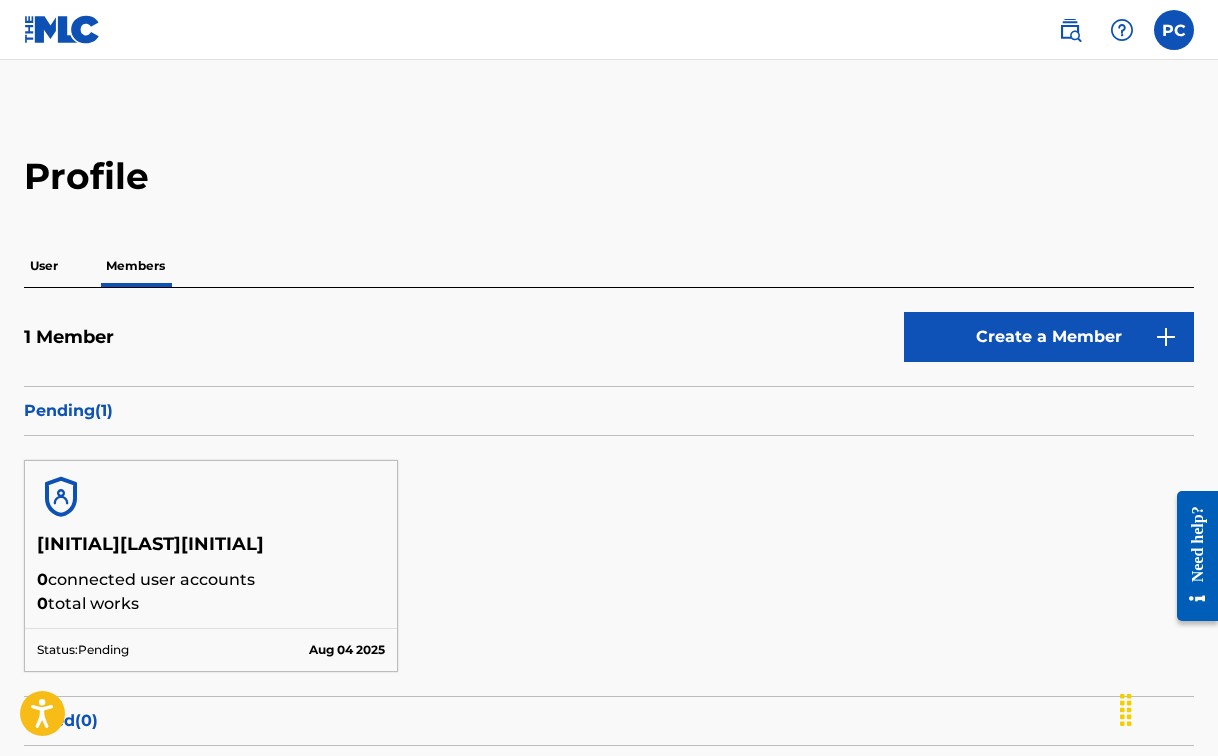 scroll, scrollTop: 0, scrollLeft: 0, axis: both 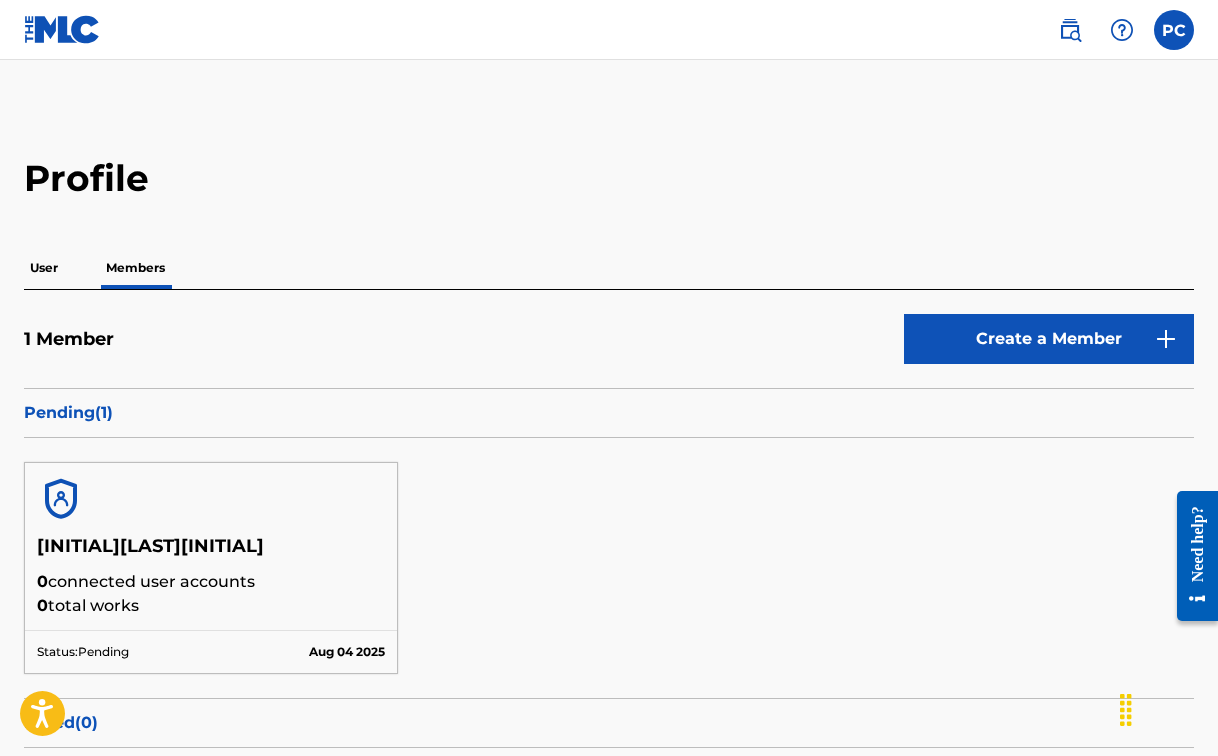 click at bounding box center (1174, 30) 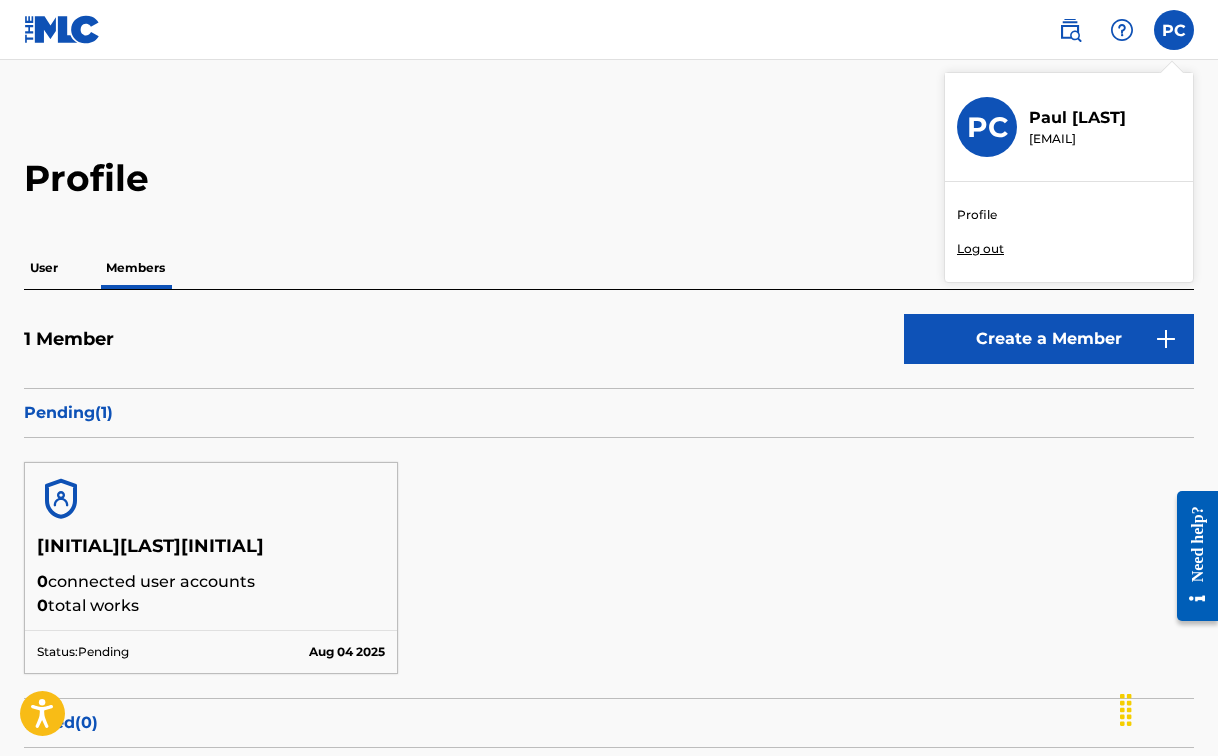 click on "Profile" at bounding box center [977, 215] 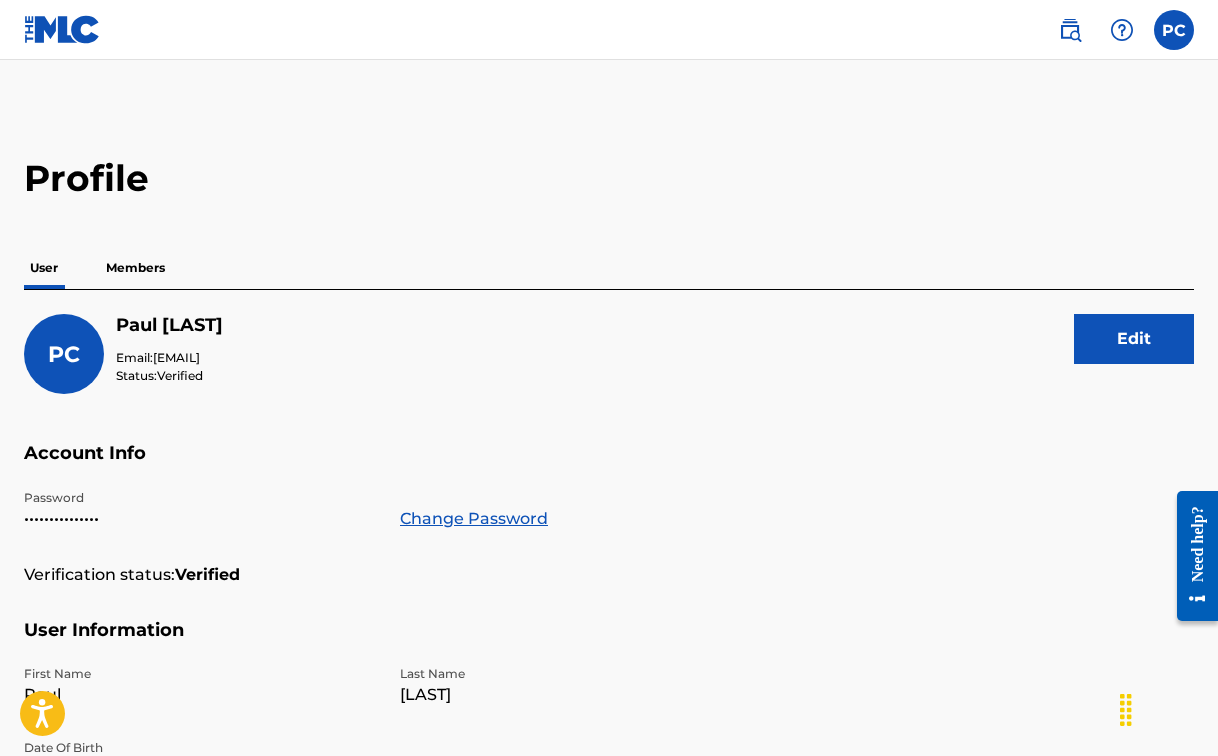 click on "Edit" at bounding box center [1134, 339] 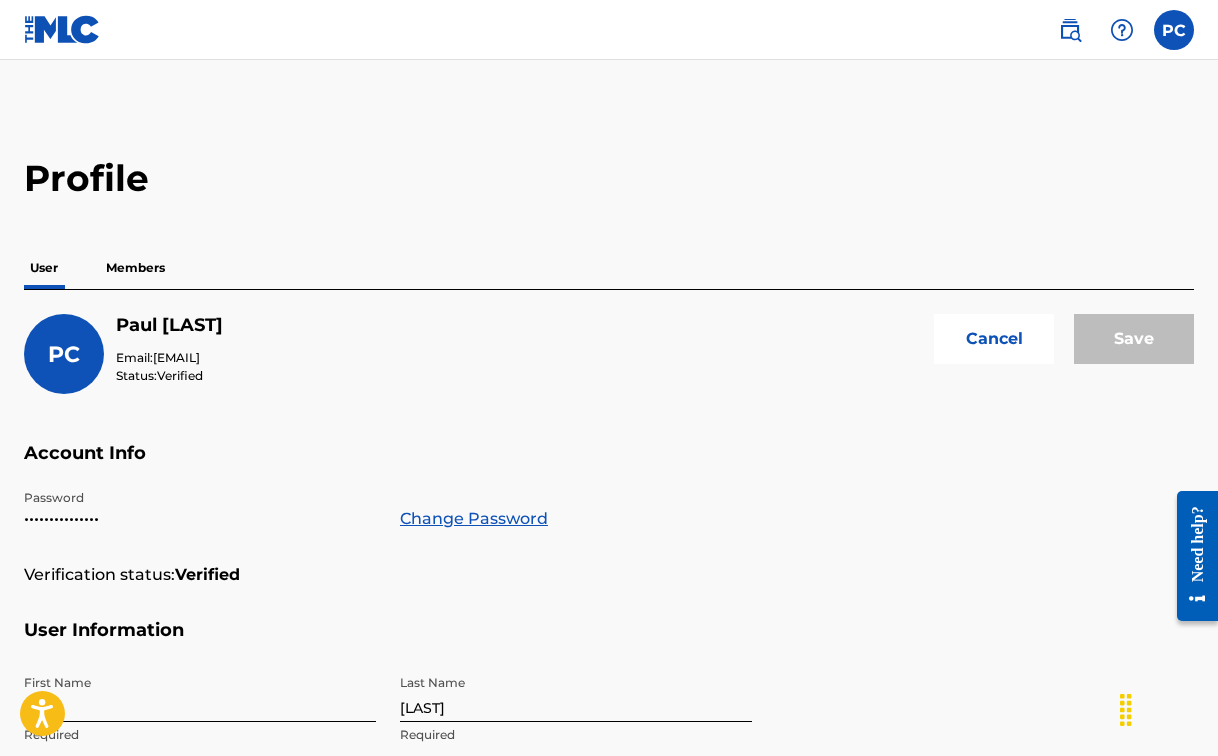 click on "PC" at bounding box center (64, 354) 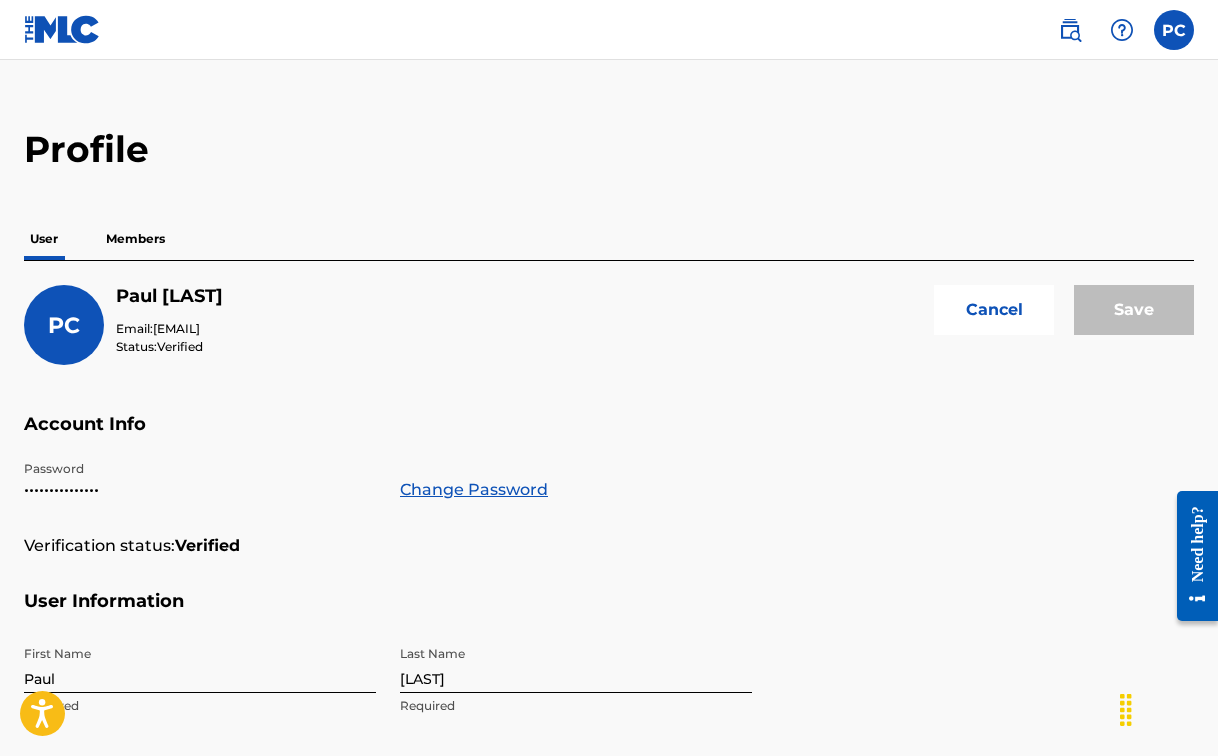 scroll, scrollTop: 0, scrollLeft: 0, axis: both 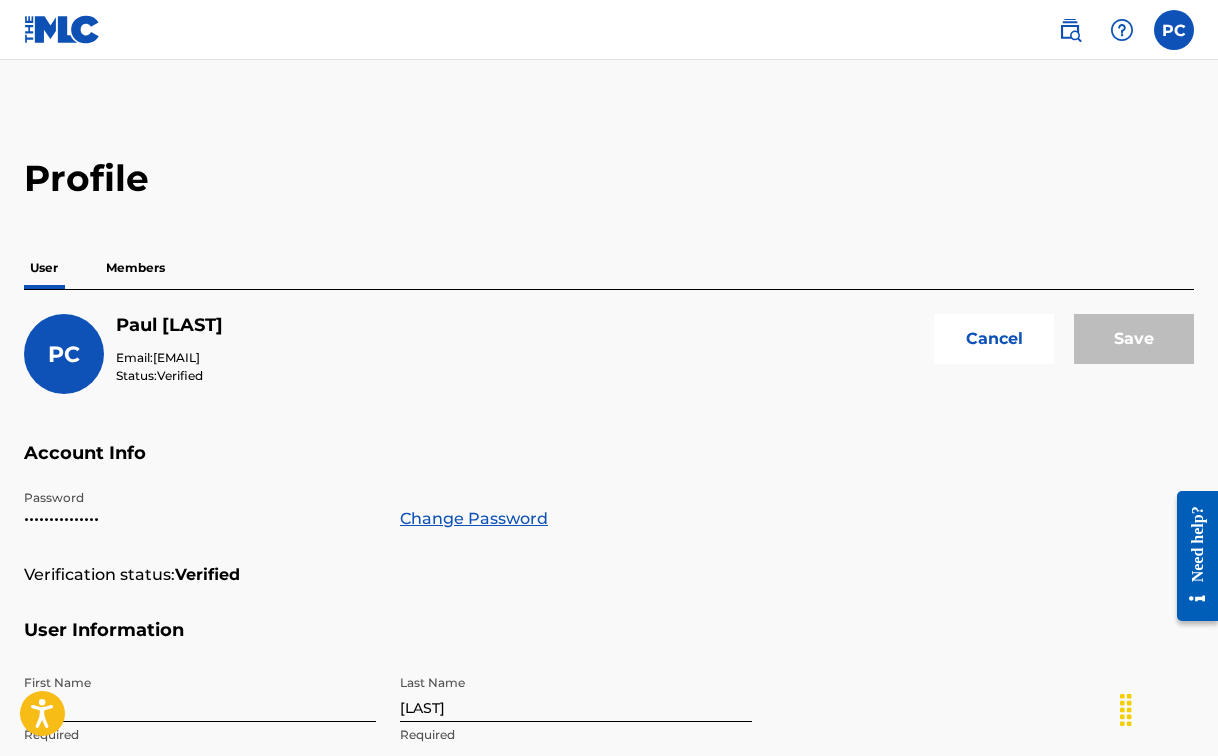 click on "PC" at bounding box center [64, 354] 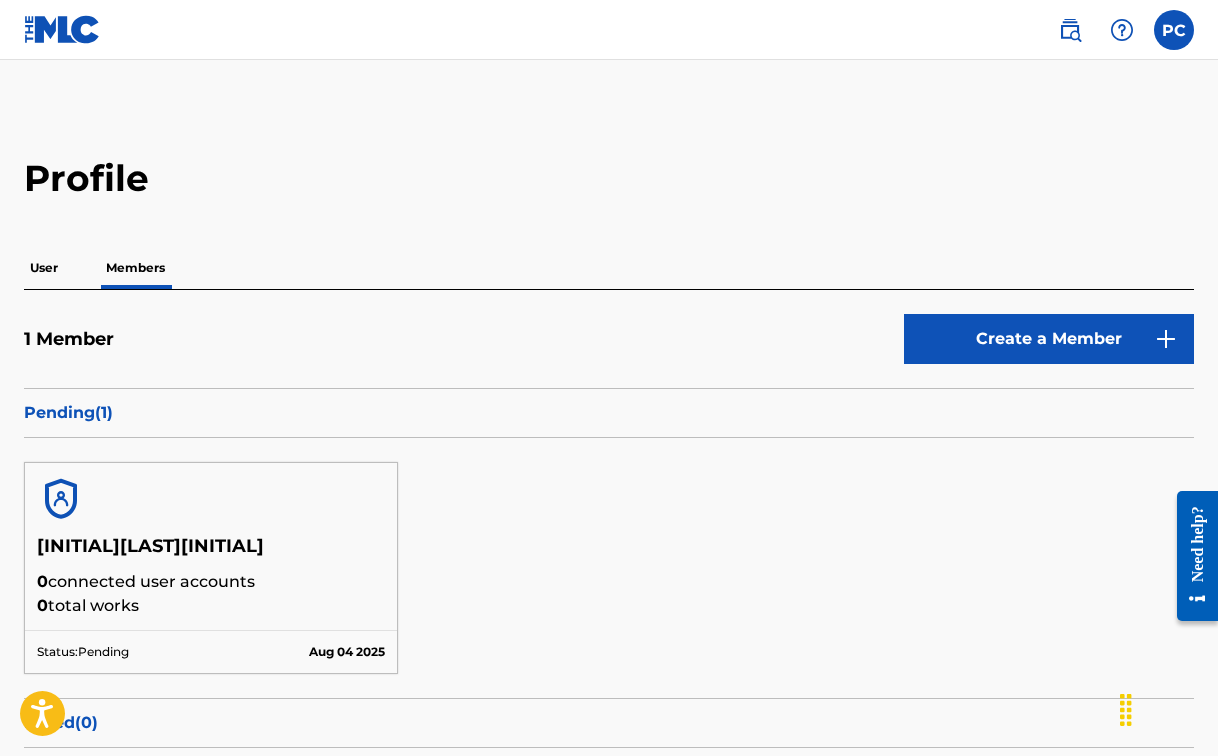 click on "User" at bounding box center [44, 268] 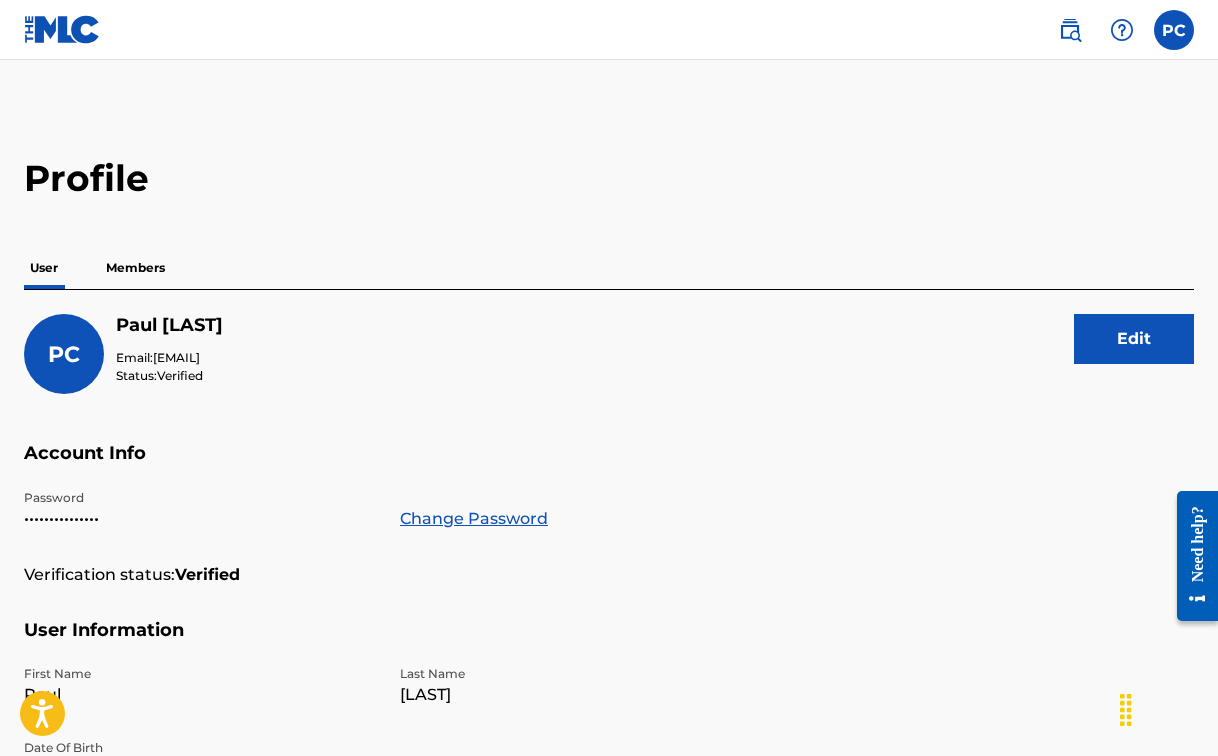 click at bounding box center (1174, 30) 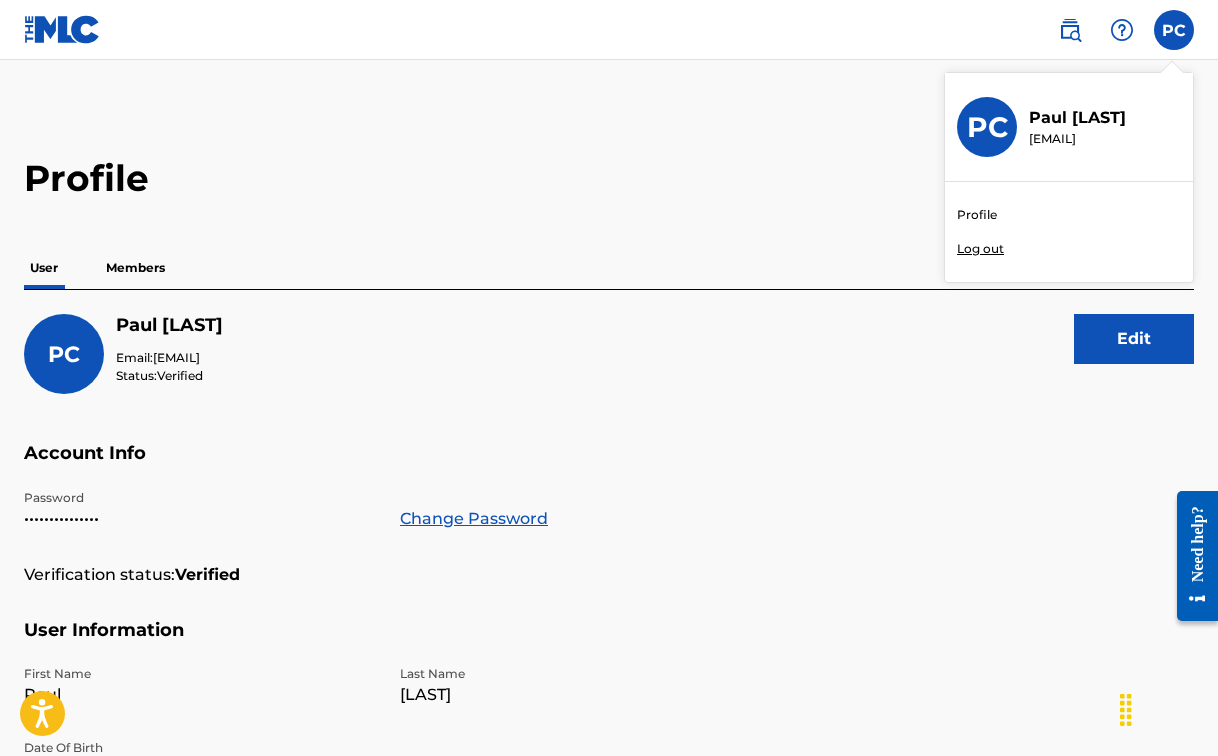 click on "[EMAIL]" at bounding box center [1077, 139] 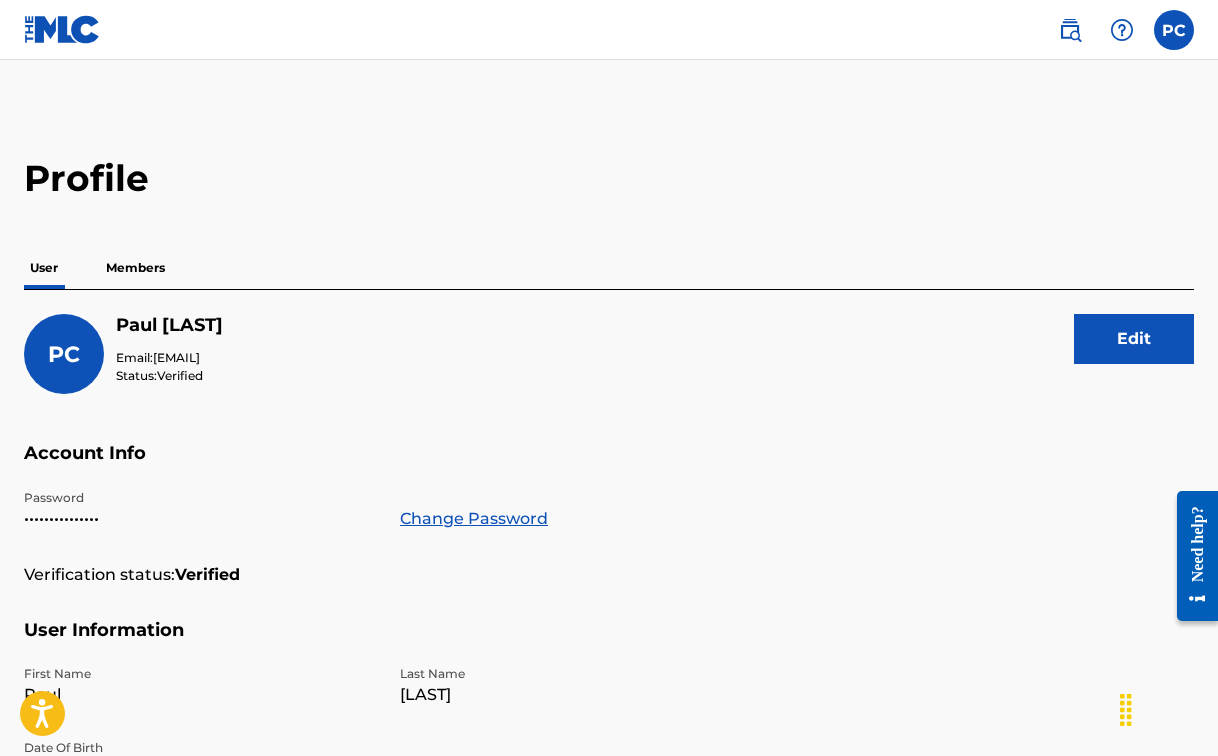 click on "Profile" at bounding box center [609, 178] 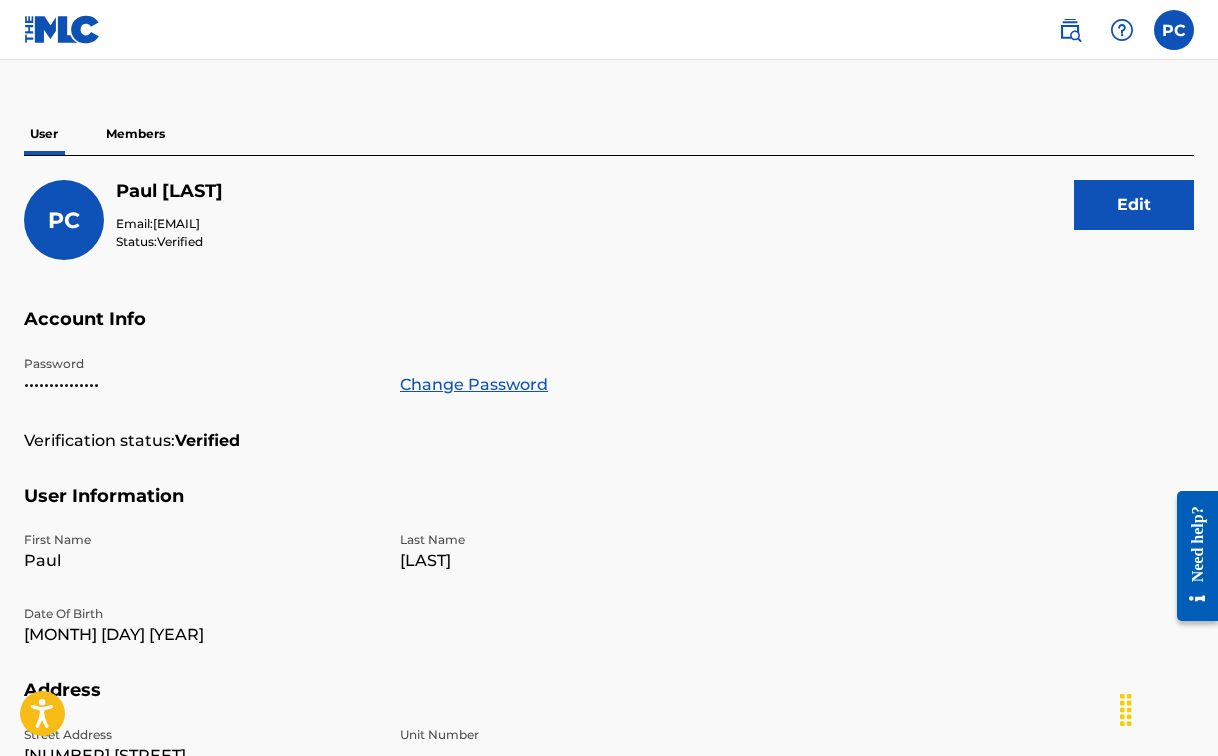 scroll, scrollTop: 0, scrollLeft: 0, axis: both 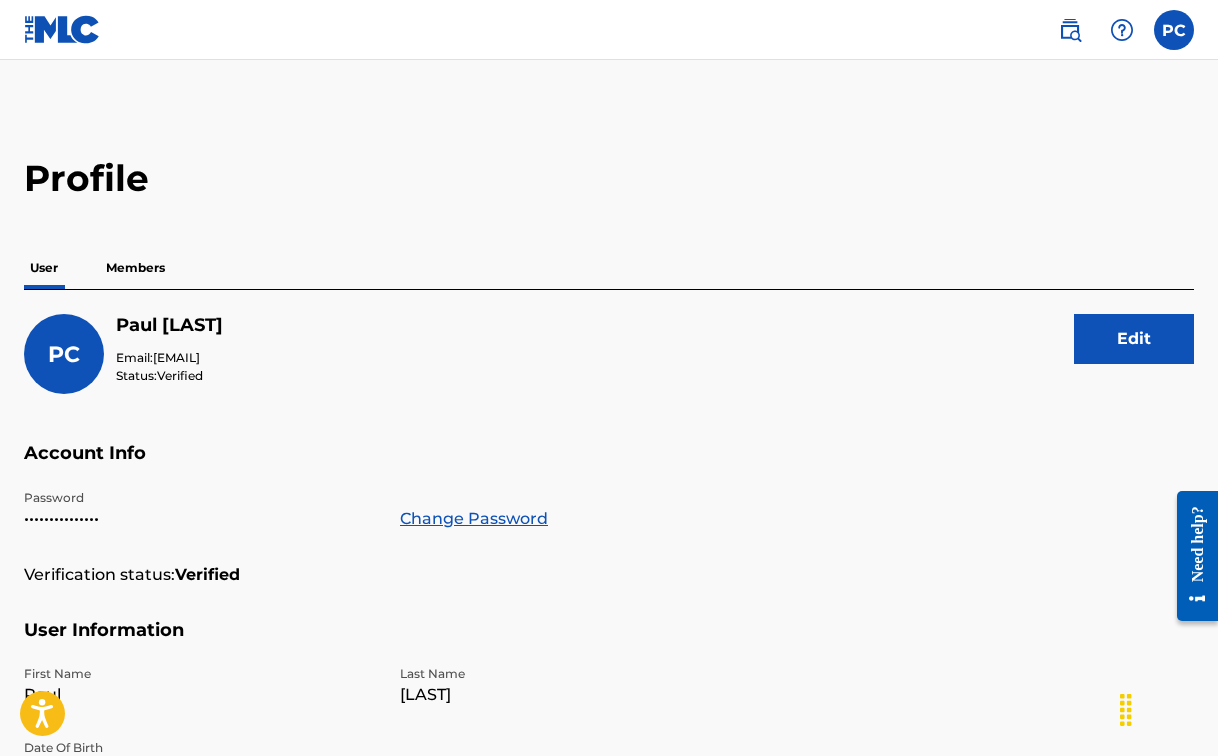 click on "Members" at bounding box center (135, 268) 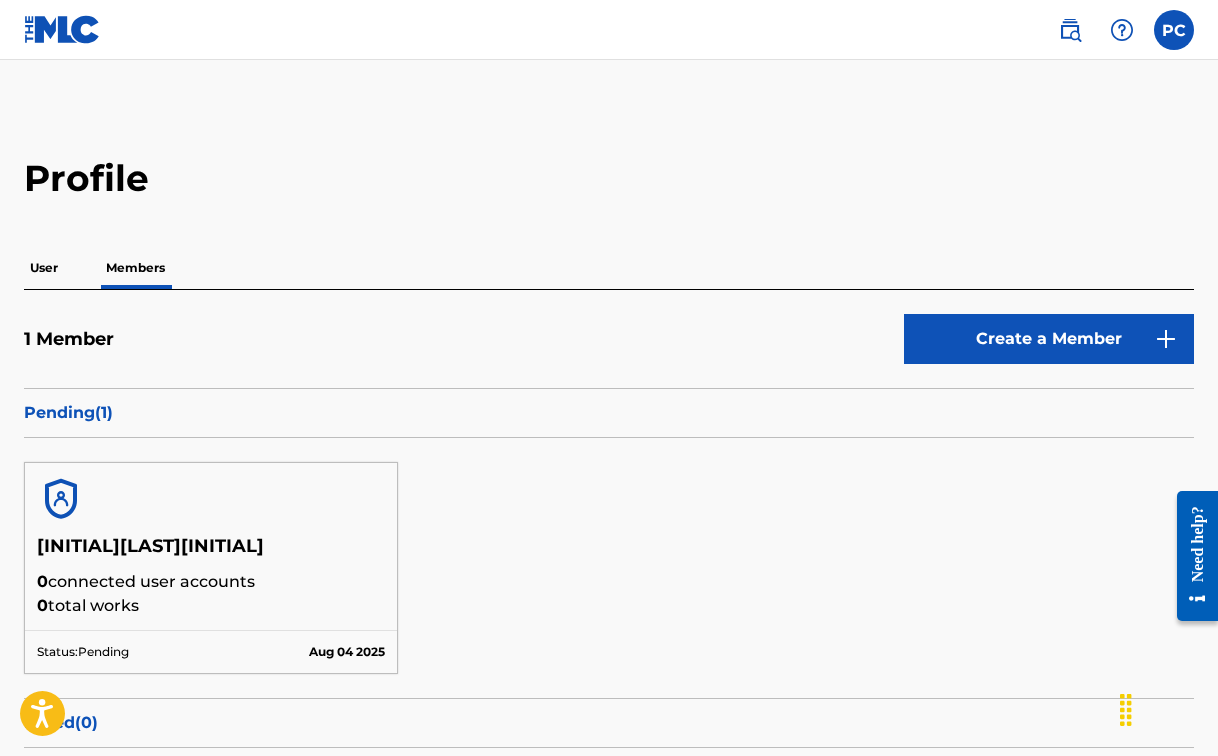 click on "Pending  ( 1 )" at bounding box center (609, 413) 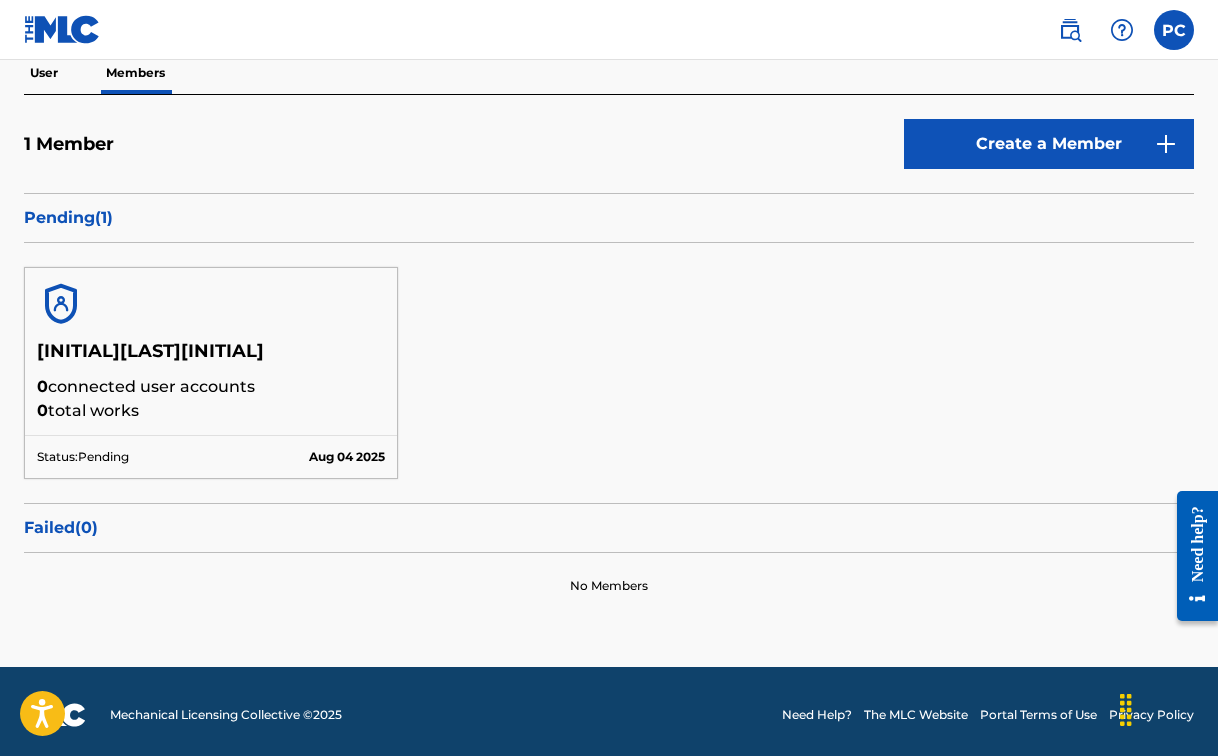 scroll, scrollTop: 202, scrollLeft: 0, axis: vertical 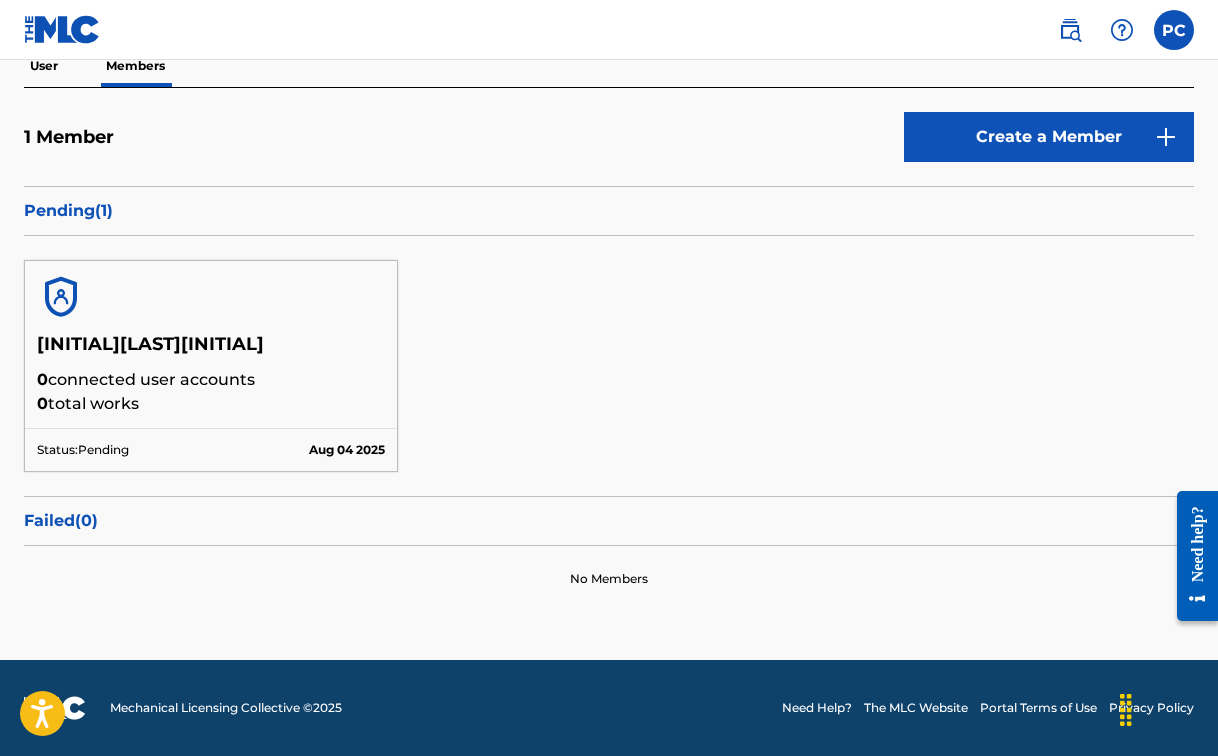 click on "No Members" at bounding box center (609, 579) 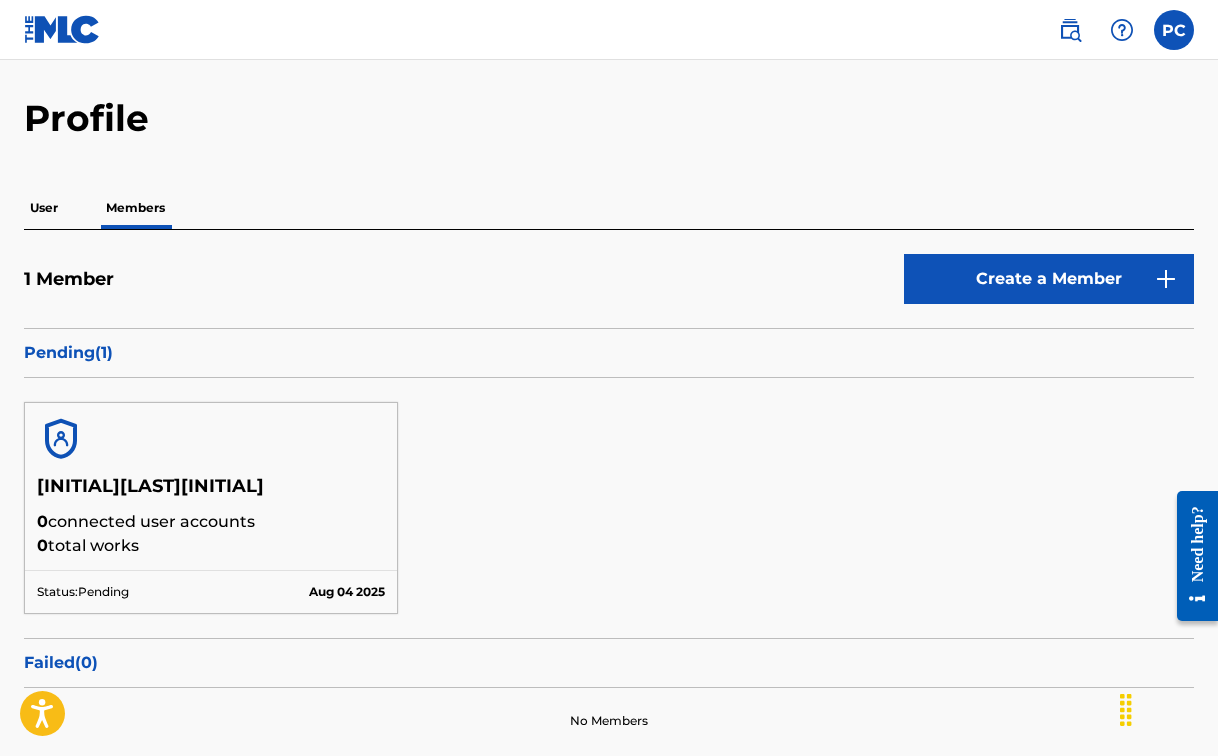 scroll, scrollTop: 0, scrollLeft: 0, axis: both 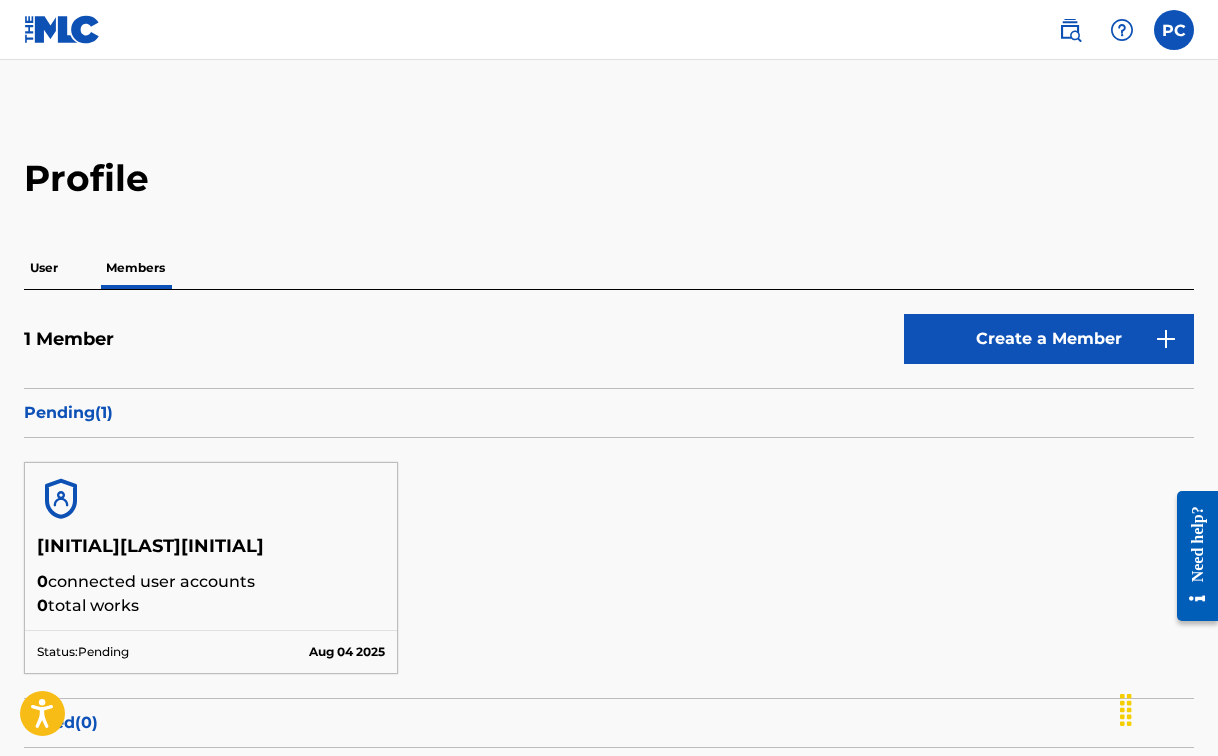 click at bounding box center [1174, 30] 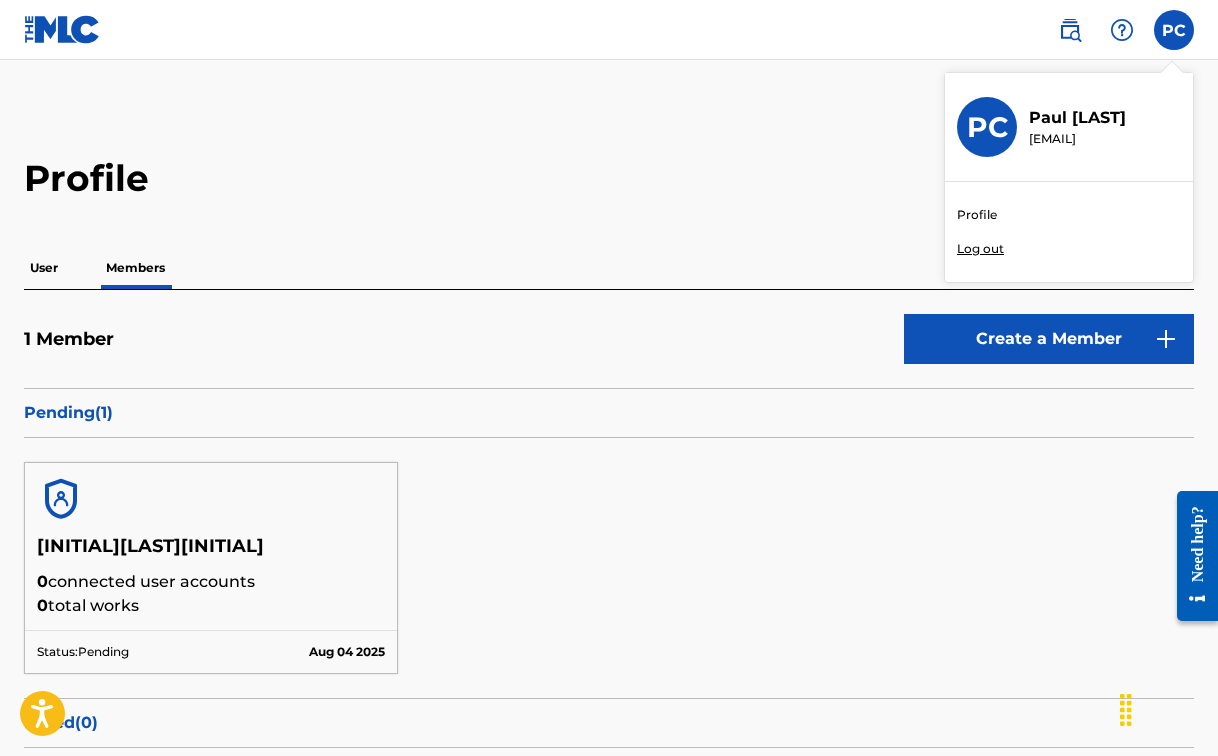 click on "[FIRST]   [LAST]" at bounding box center (1077, 118) 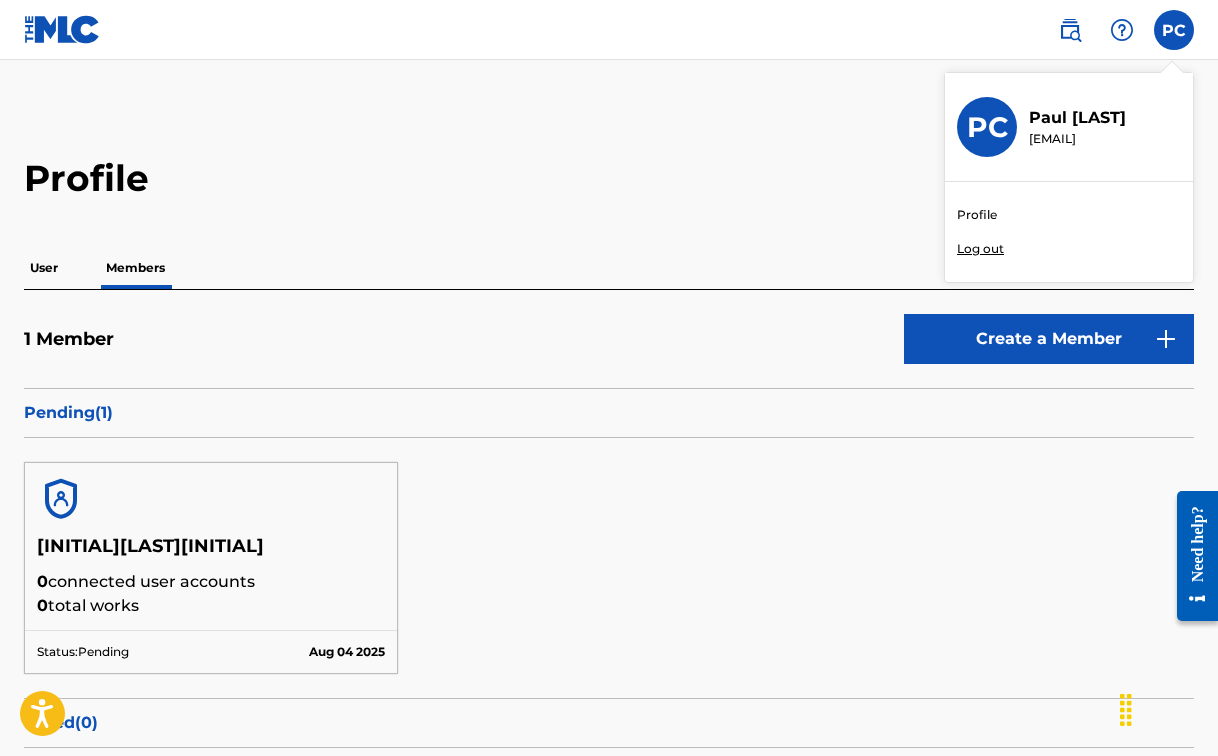 click on "PC [FIRST]   [LAST] [INITIAL][LAST]@example.com Profile Log out" at bounding box center [609, 30] 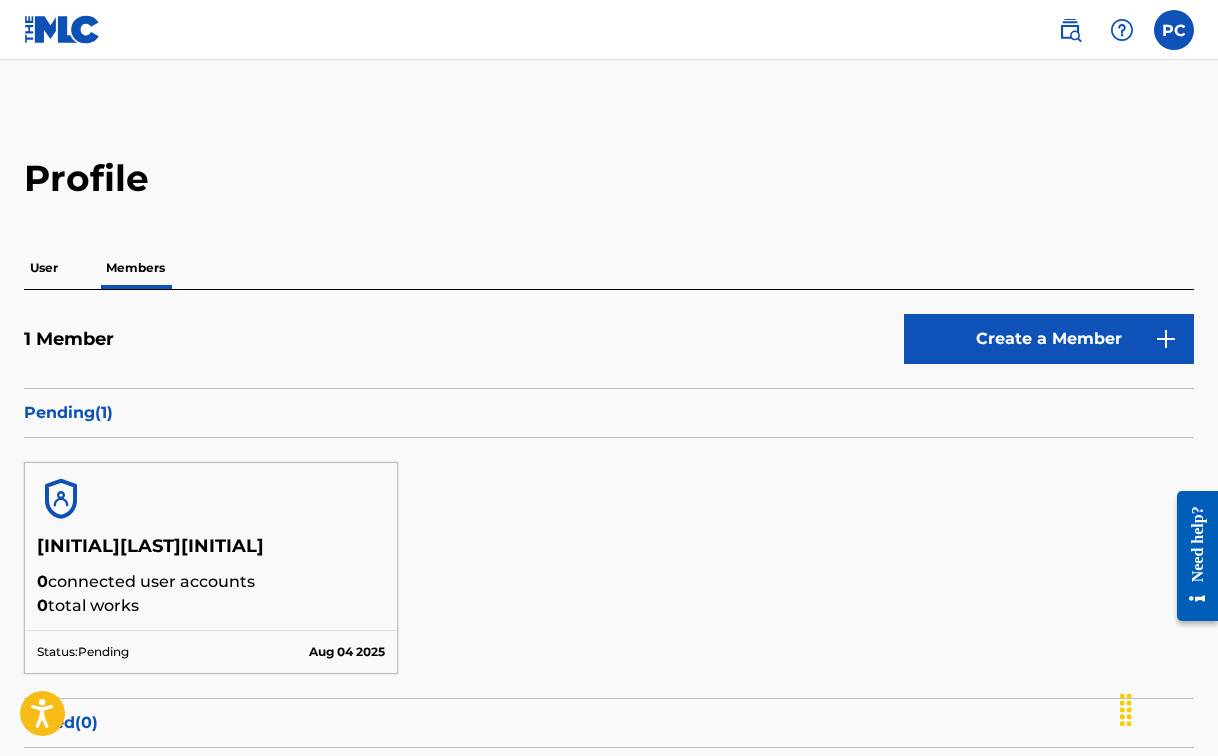 click at bounding box center [62, 29] 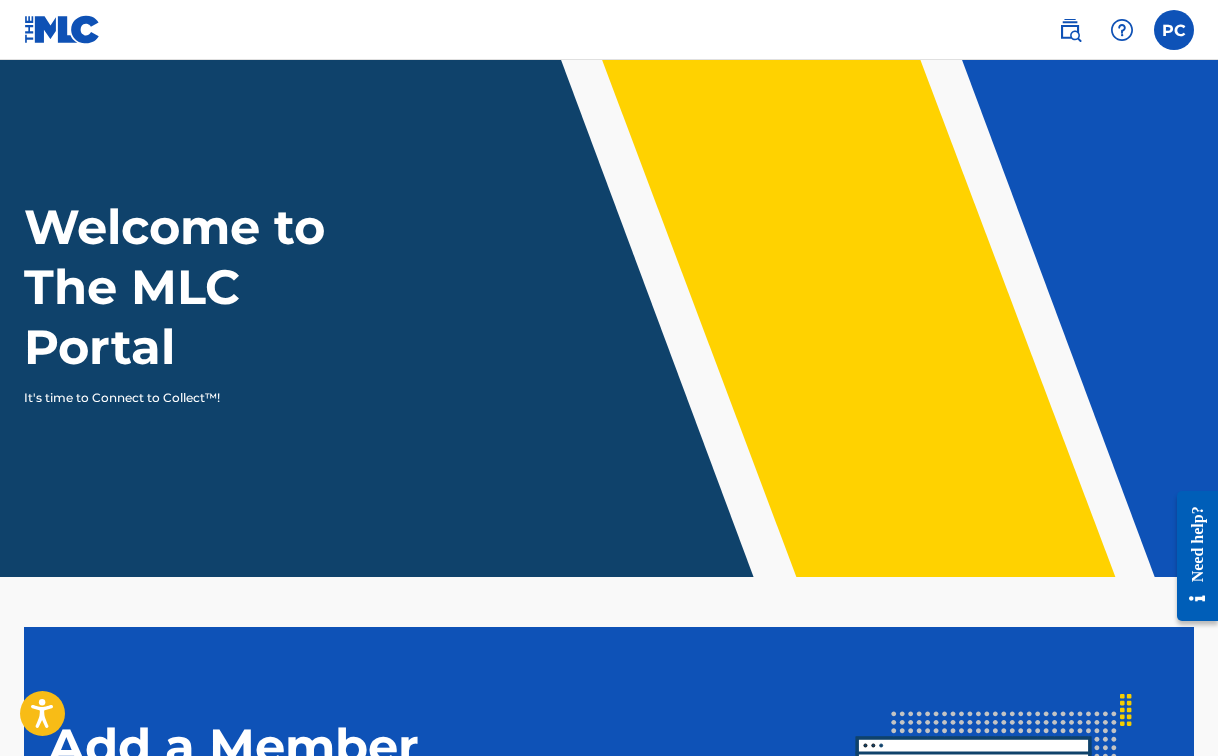 scroll, scrollTop: 0, scrollLeft: 0, axis: both 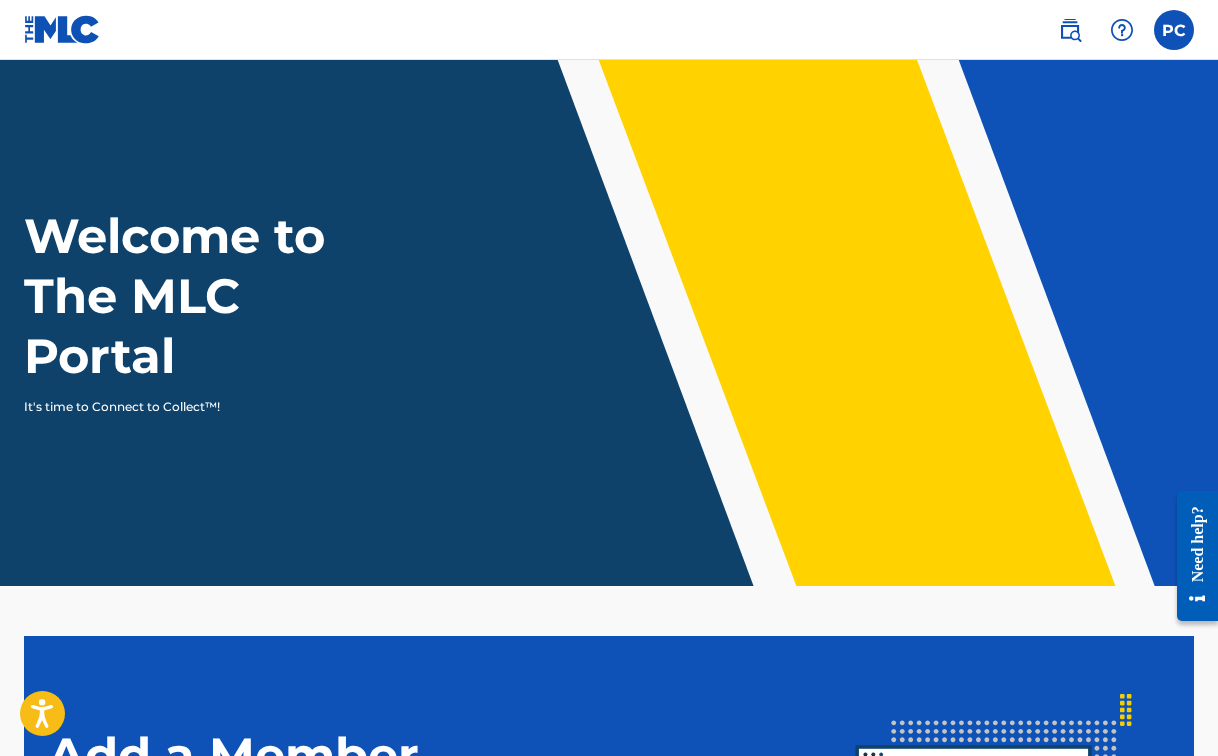 click at bounding box center (1174, 30) 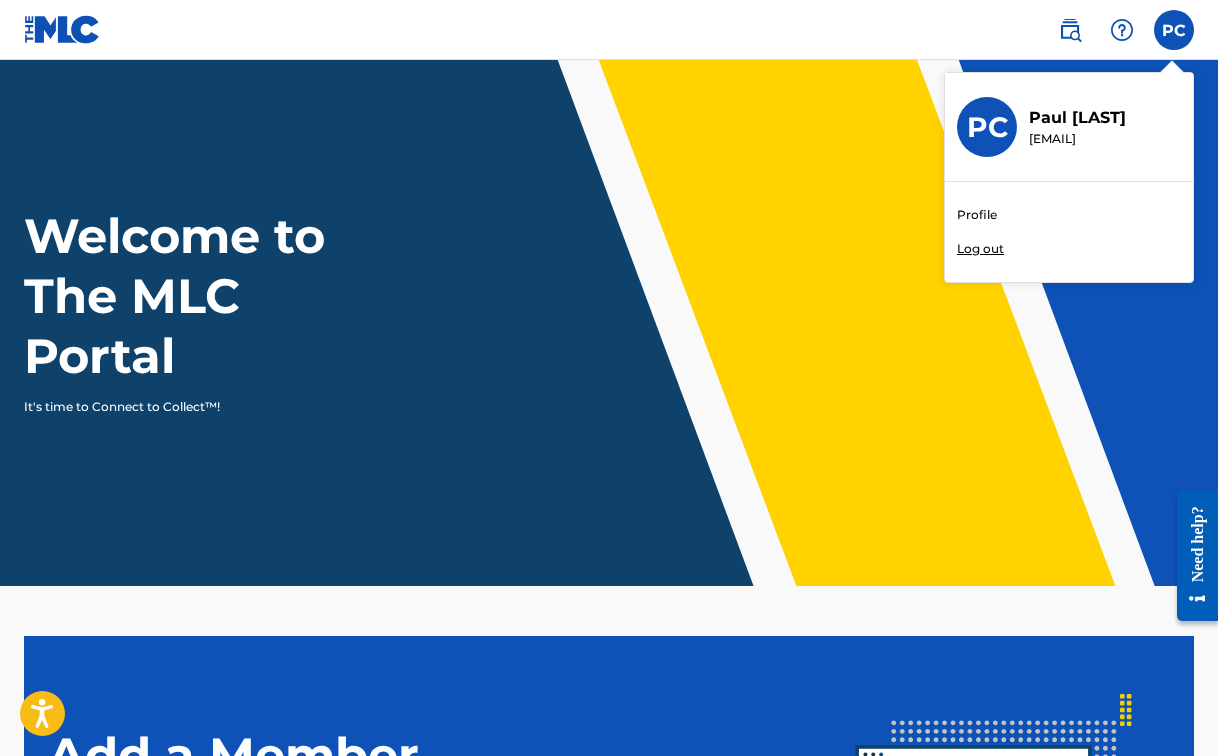 click on "Profile" at bounding box center [977, 215] 